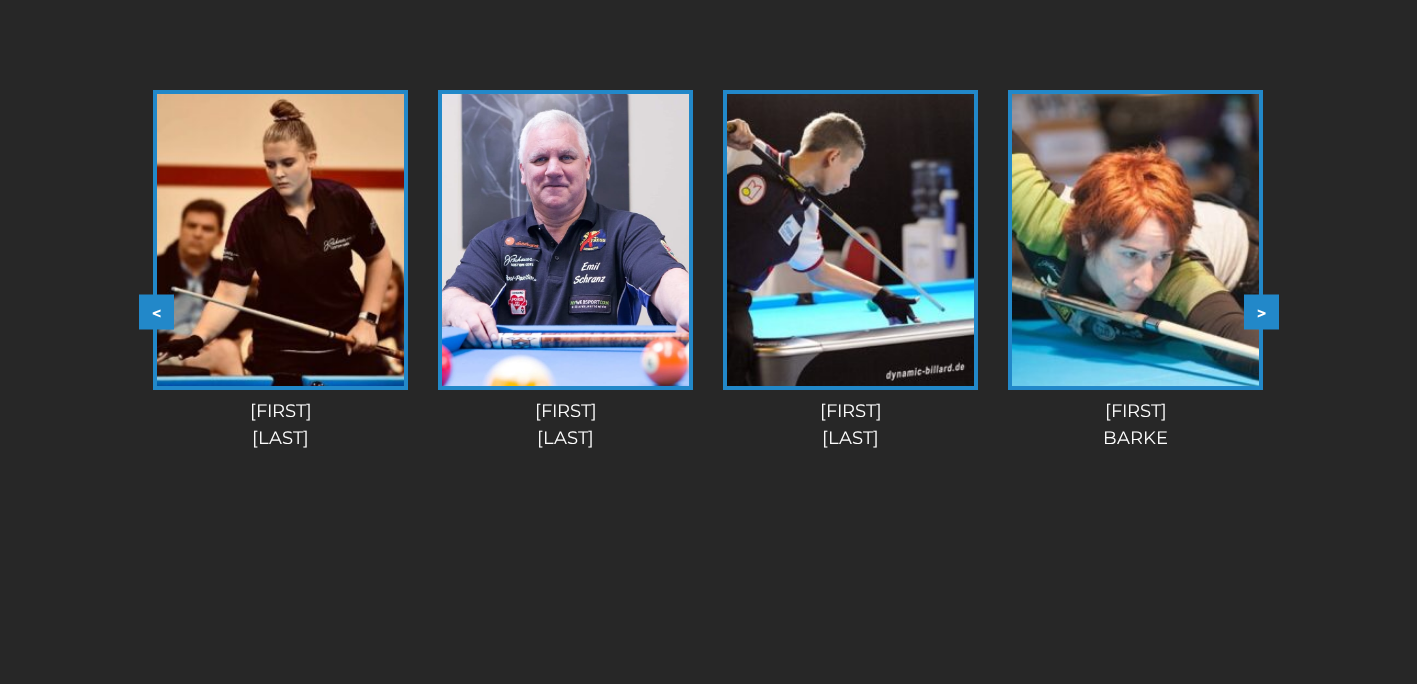 scroll, scrollTop: 2354, scrollLeft: 0, axis: vertical 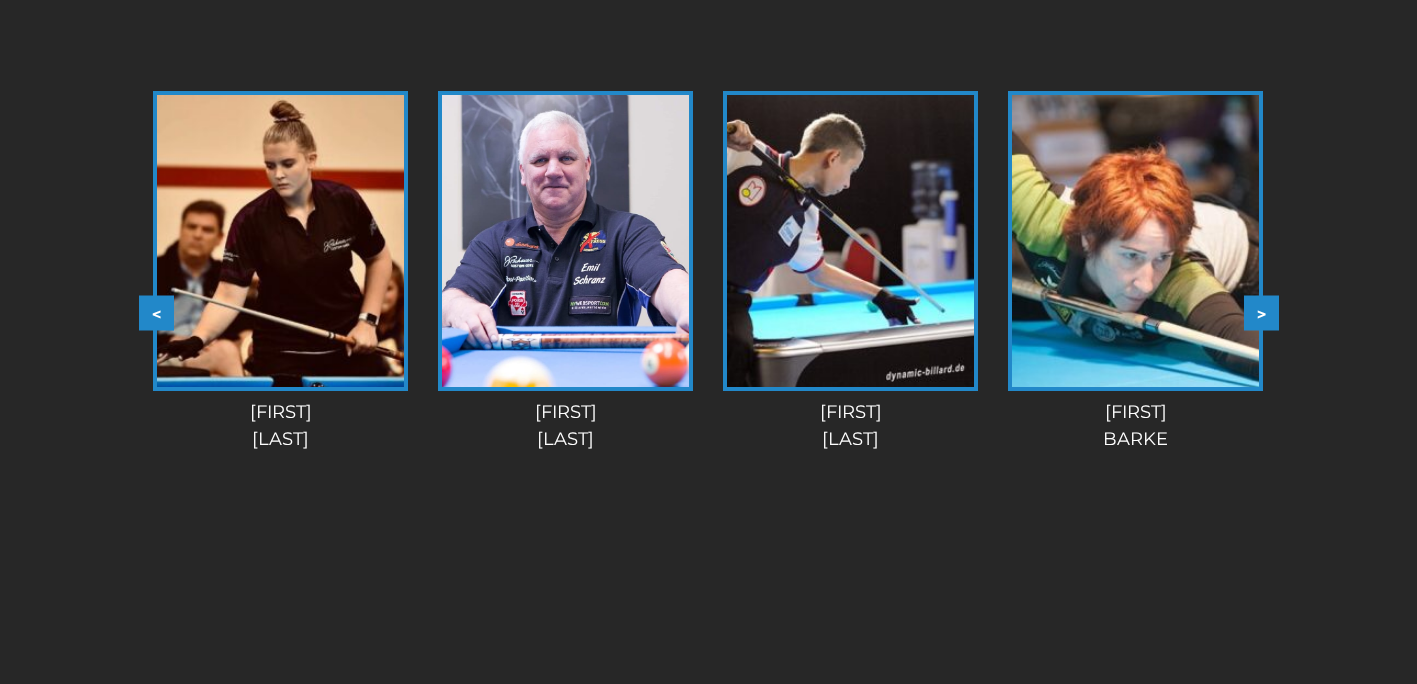 click on ">" at bounding box center [1261, 312] 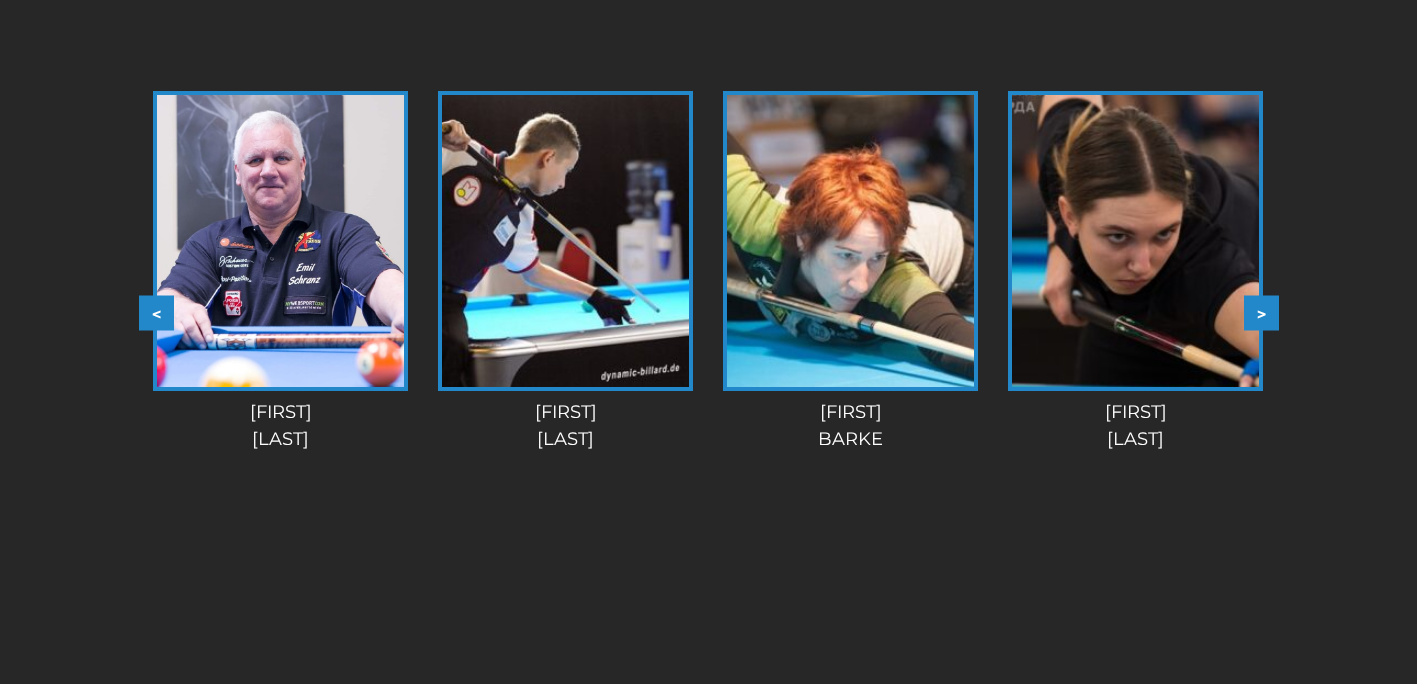 click on ">" at bounding box center (1261, 312) 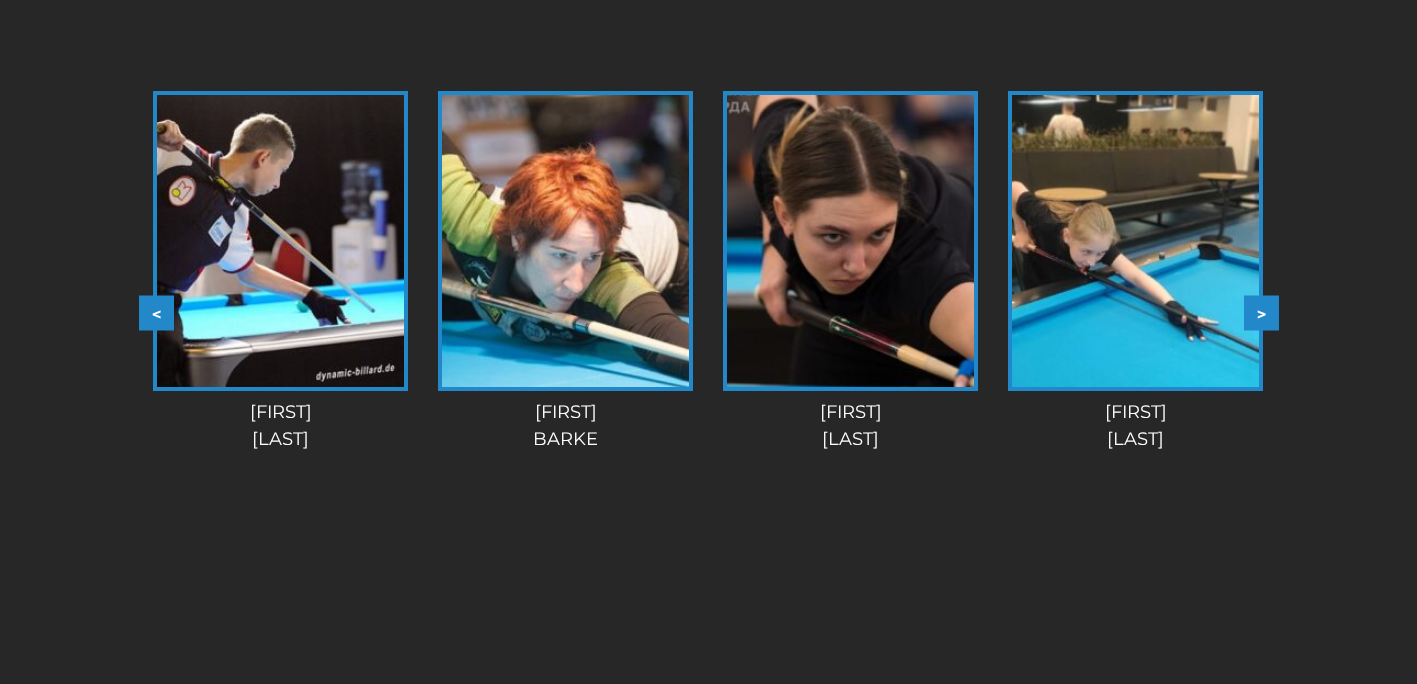 click on ">" at bounding box center [1261, 312] 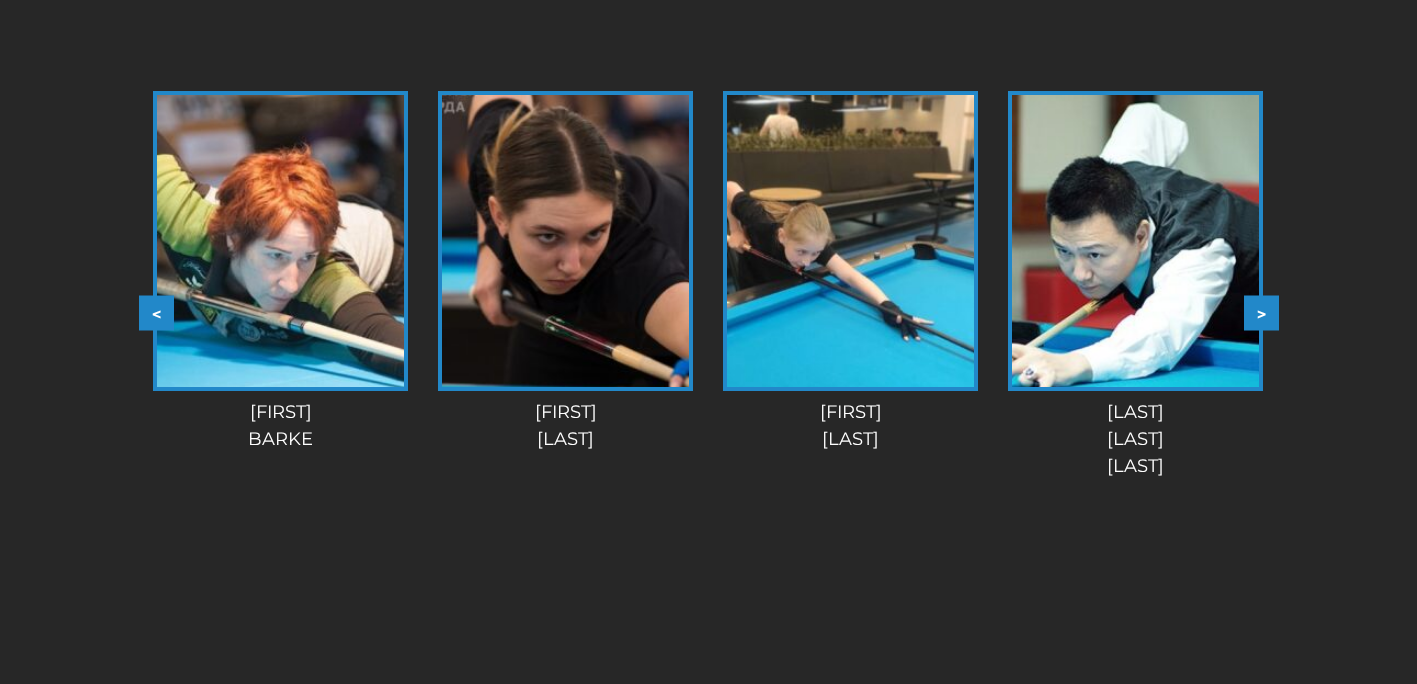 click on ">" at bounding box center (1261, 312) 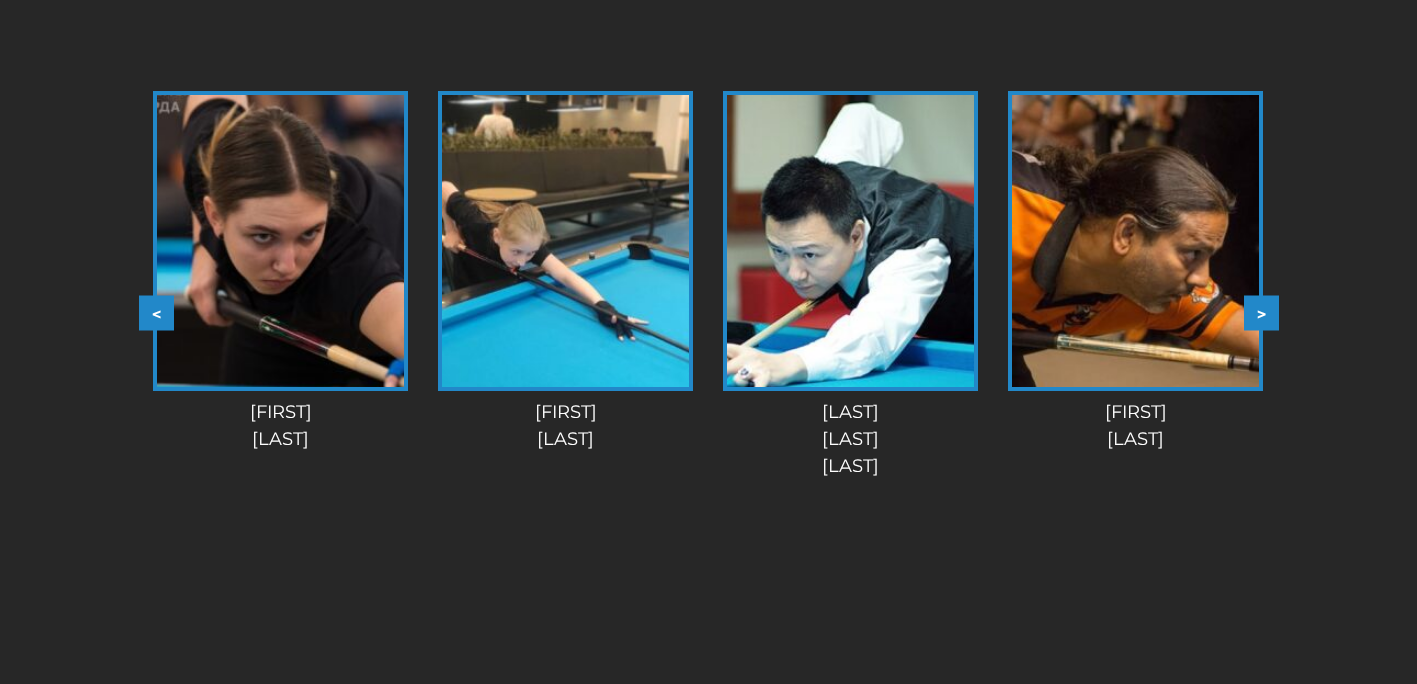 click on ">" at bounding box center (1261, 312) 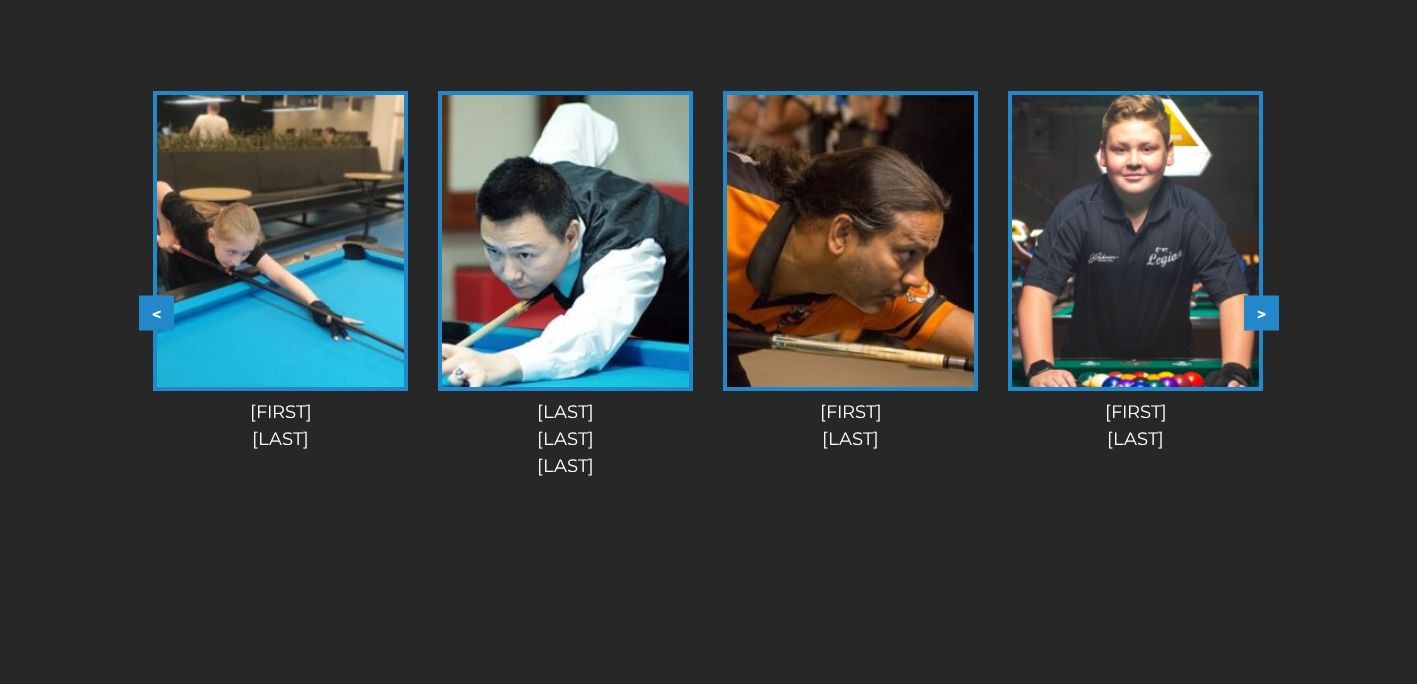 click on ">" at bounding box center (1261, 312) 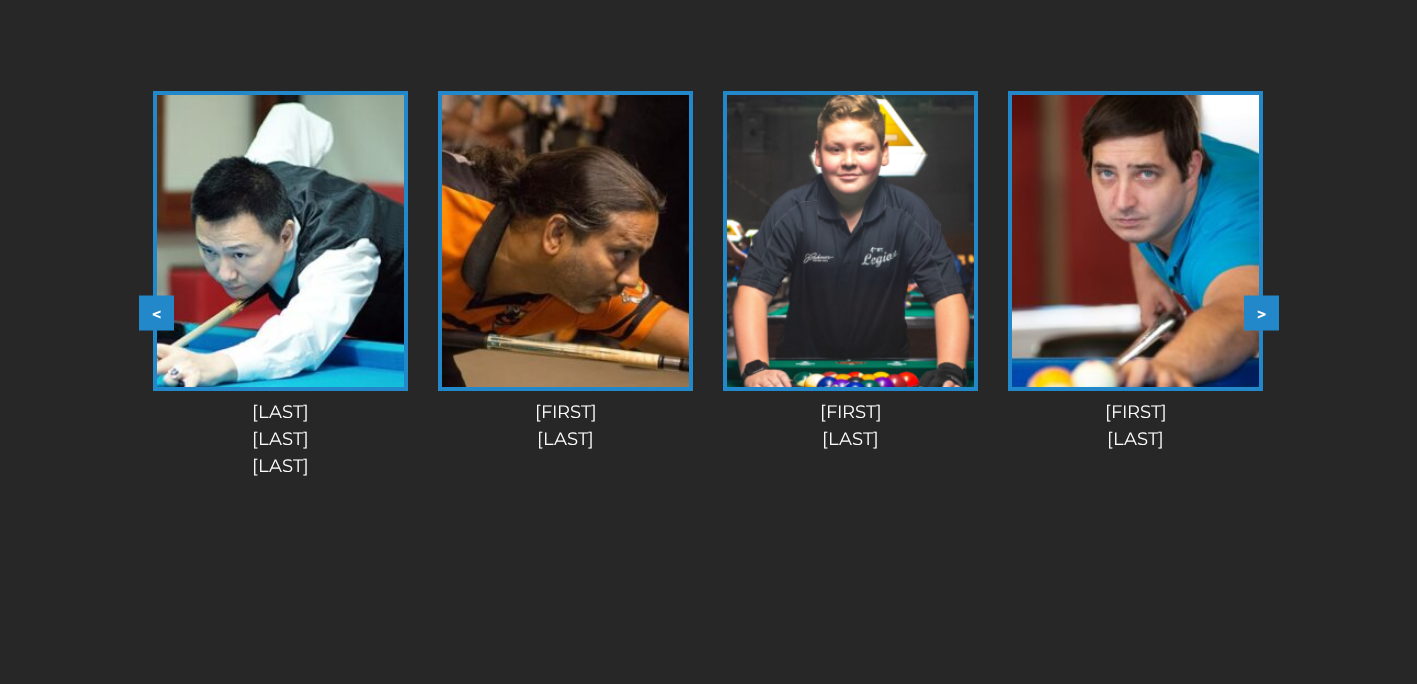 click on ">" at bounding box center [1261, 312] 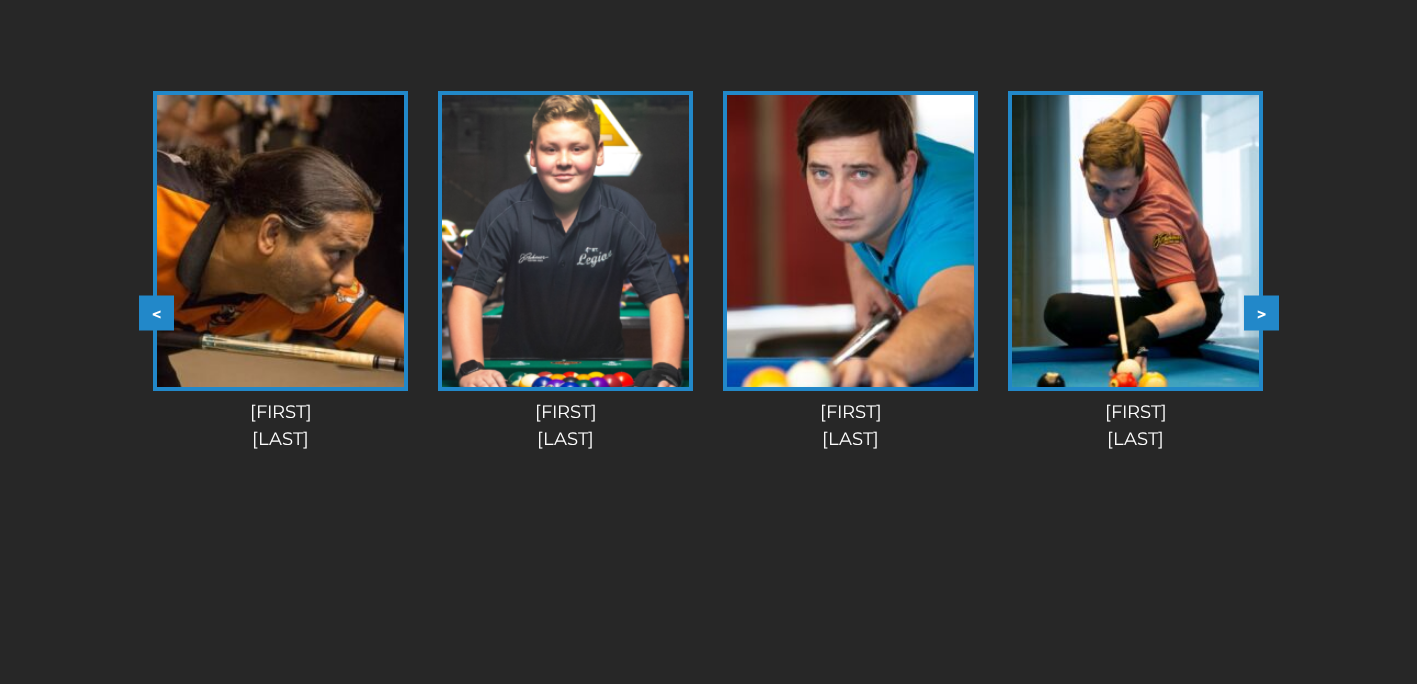 click on ">" at bounding box center (1261, 312) 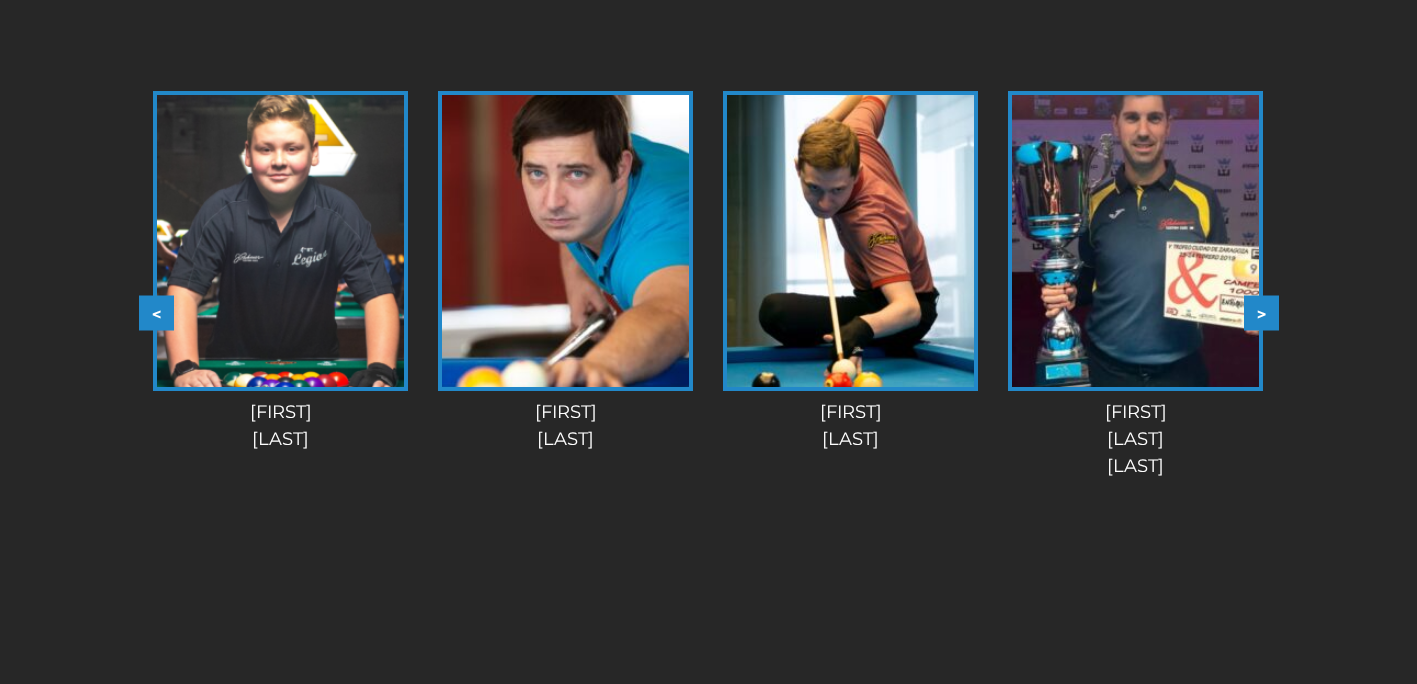 click on ">" at bounding box center [1261, 312] 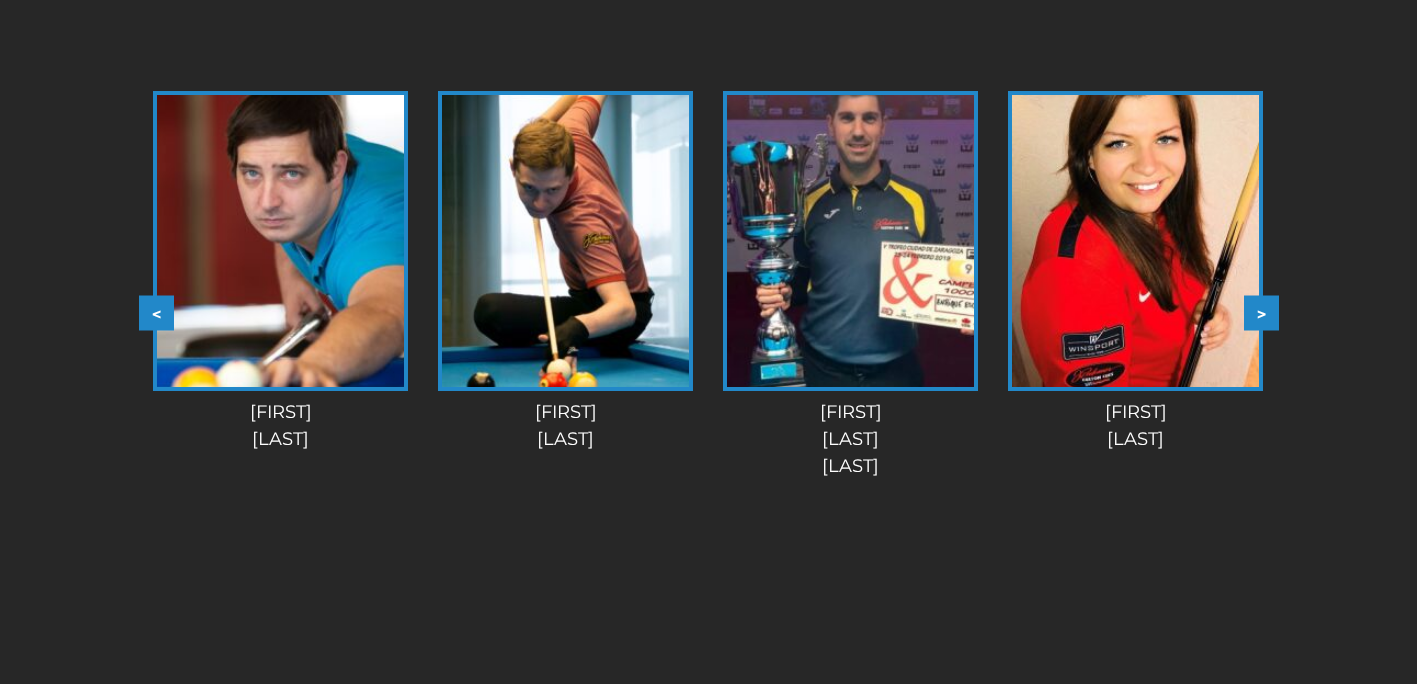 click on ">" at bounding box center [1261, 312] 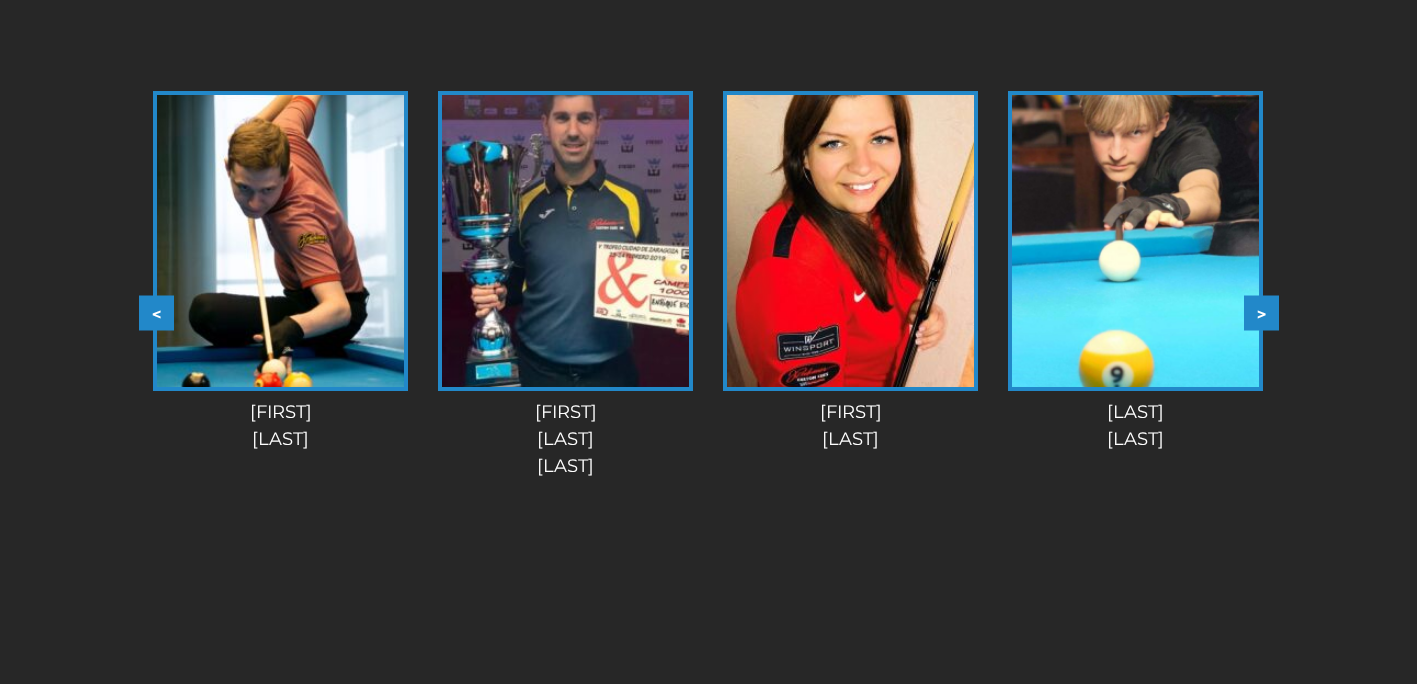 click on ">" at bounding box center (1261, 312) 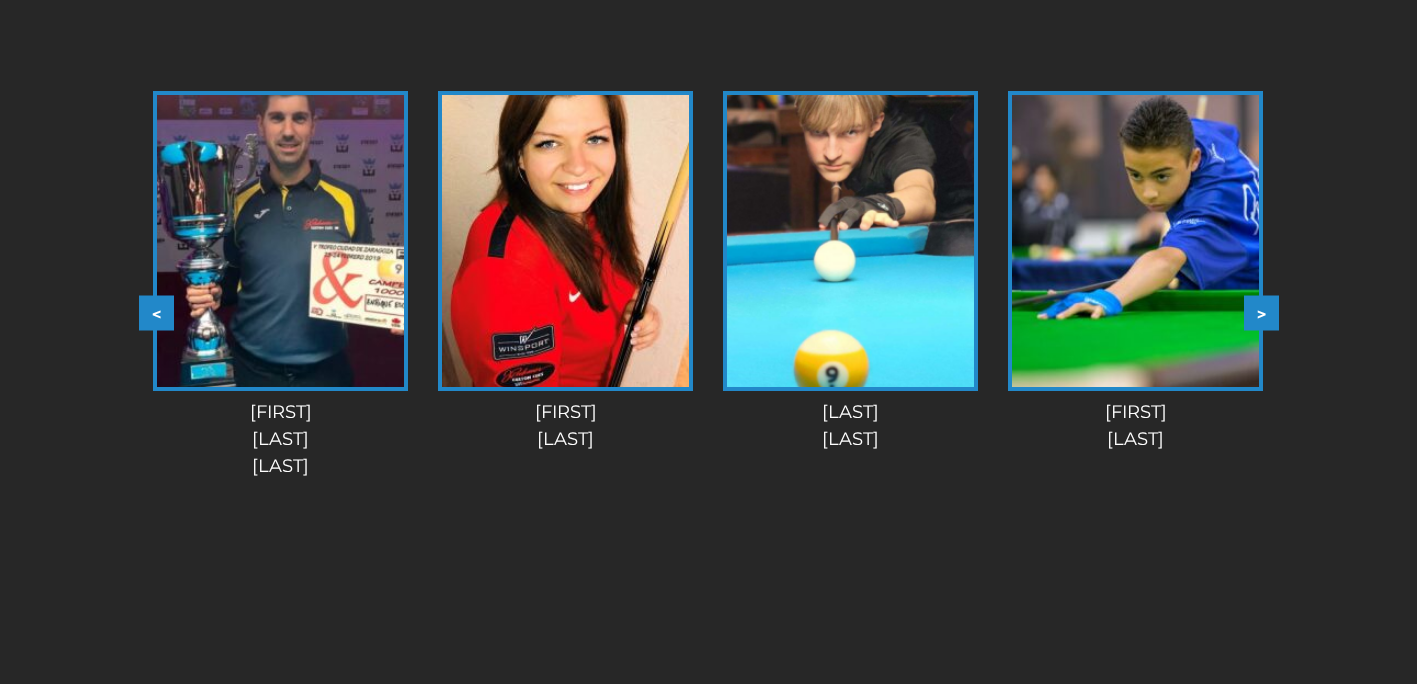 click on ">" at bounding box center [1261, 312] 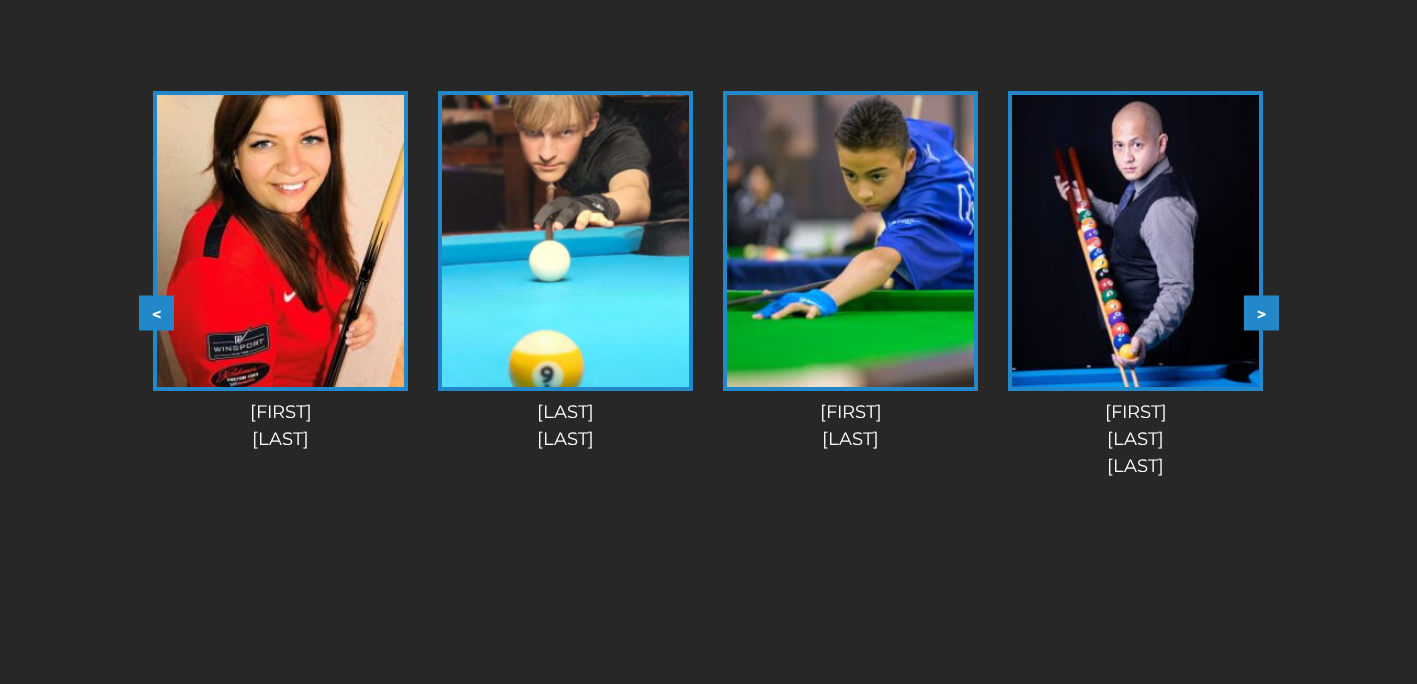 click on ">" at bounding box center [1261, 312] 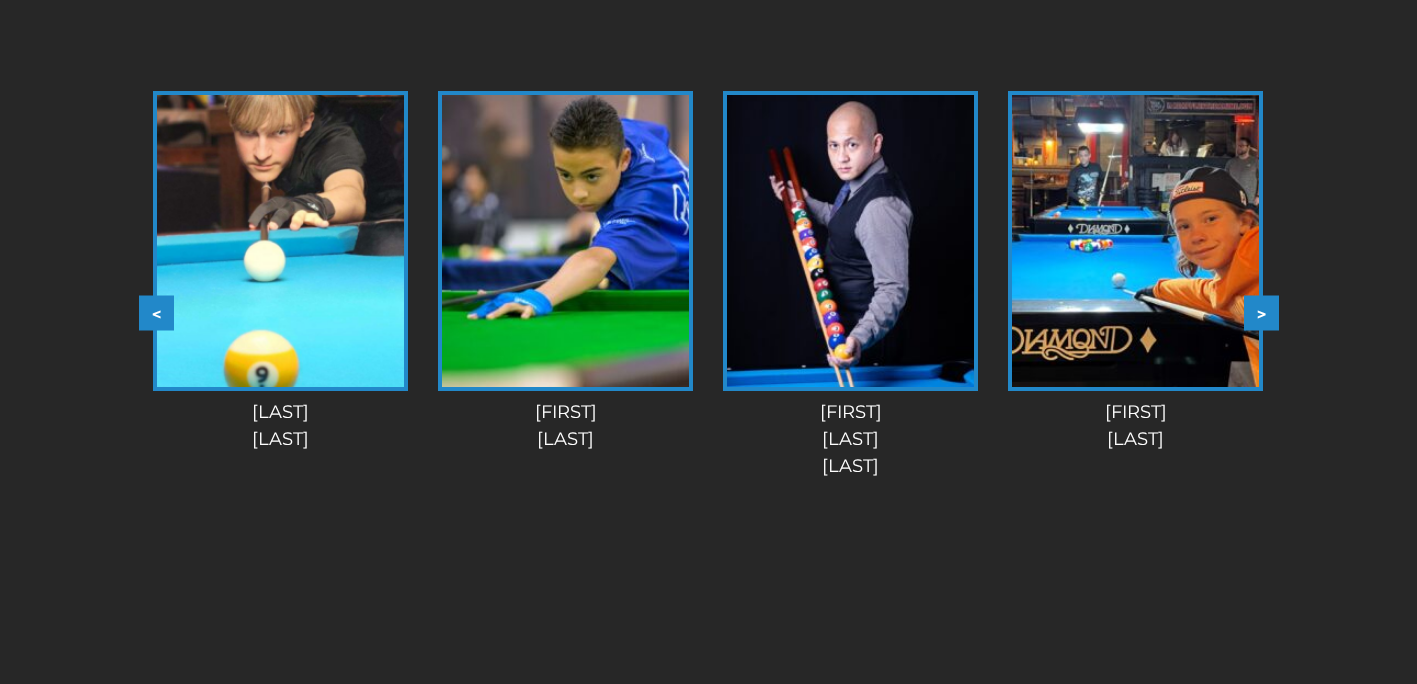 click on ">" at bounding box center [1261, 312] 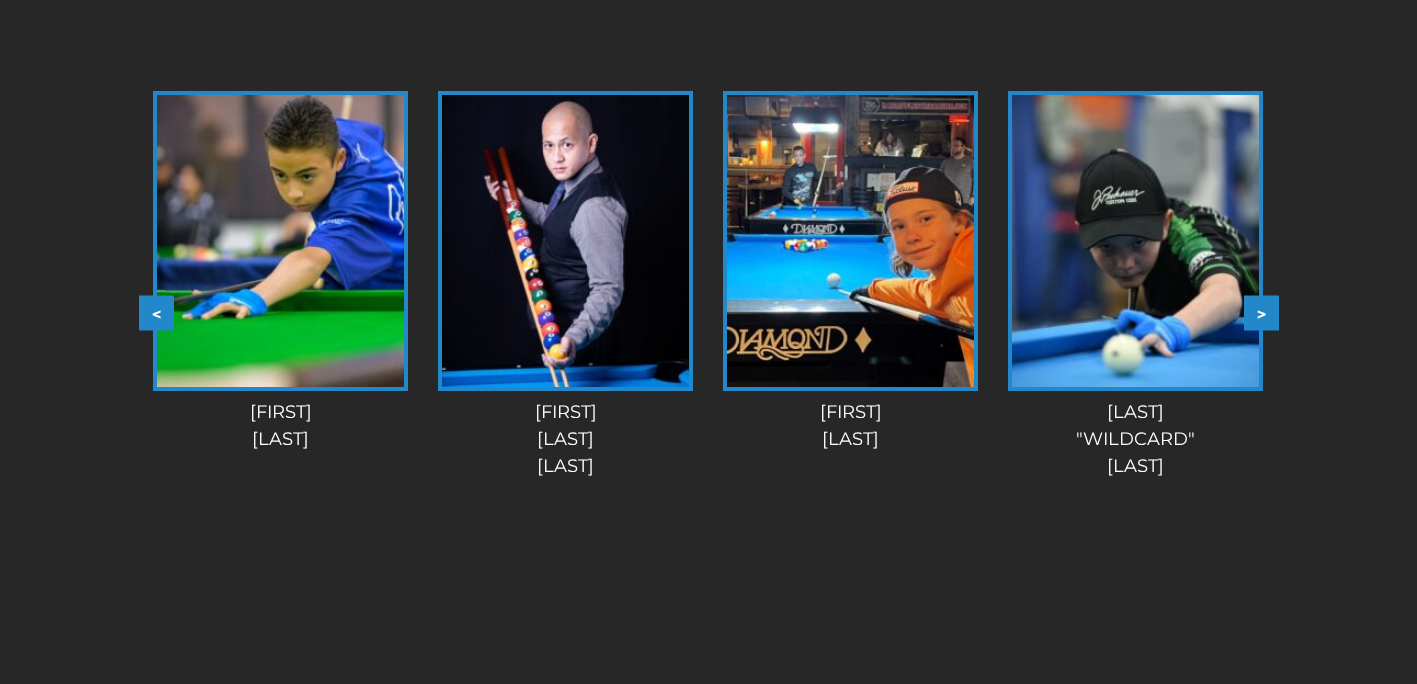 click on ">" at bounding box center (1261, 312) 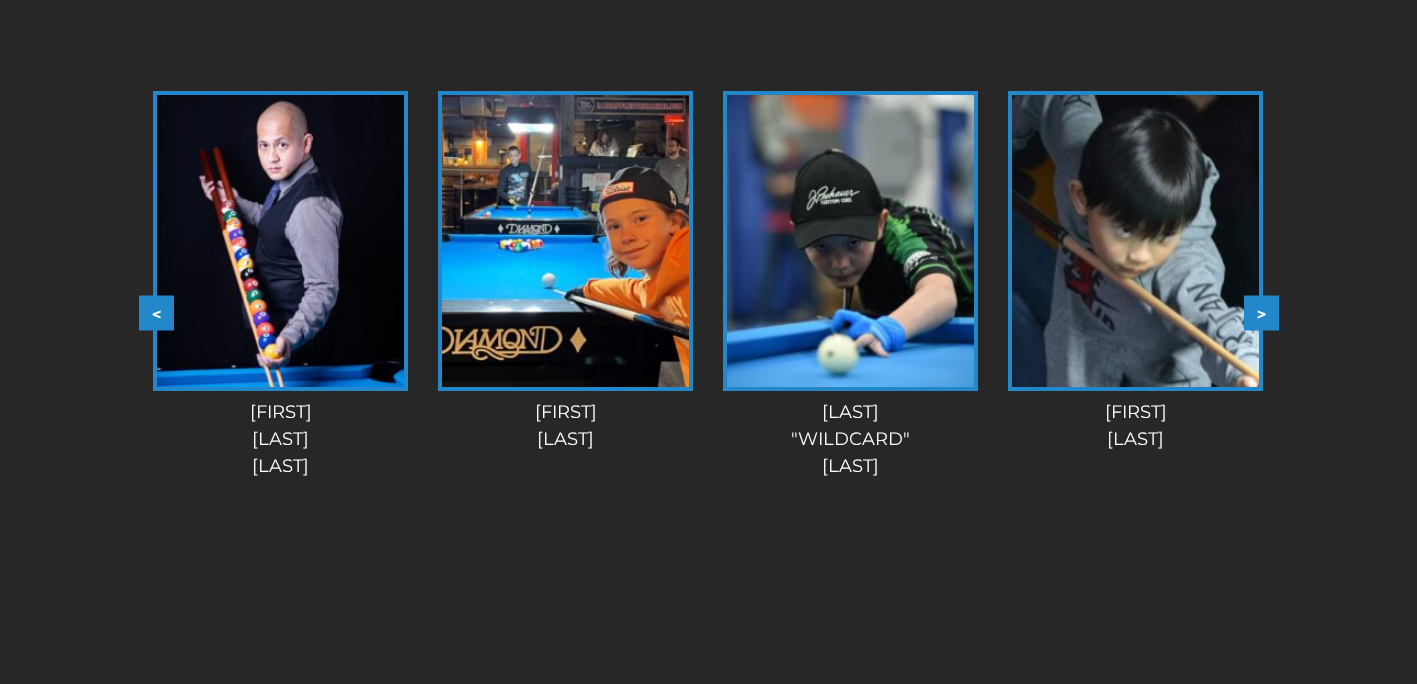 click on ">" at bounding box center [1261, 312] 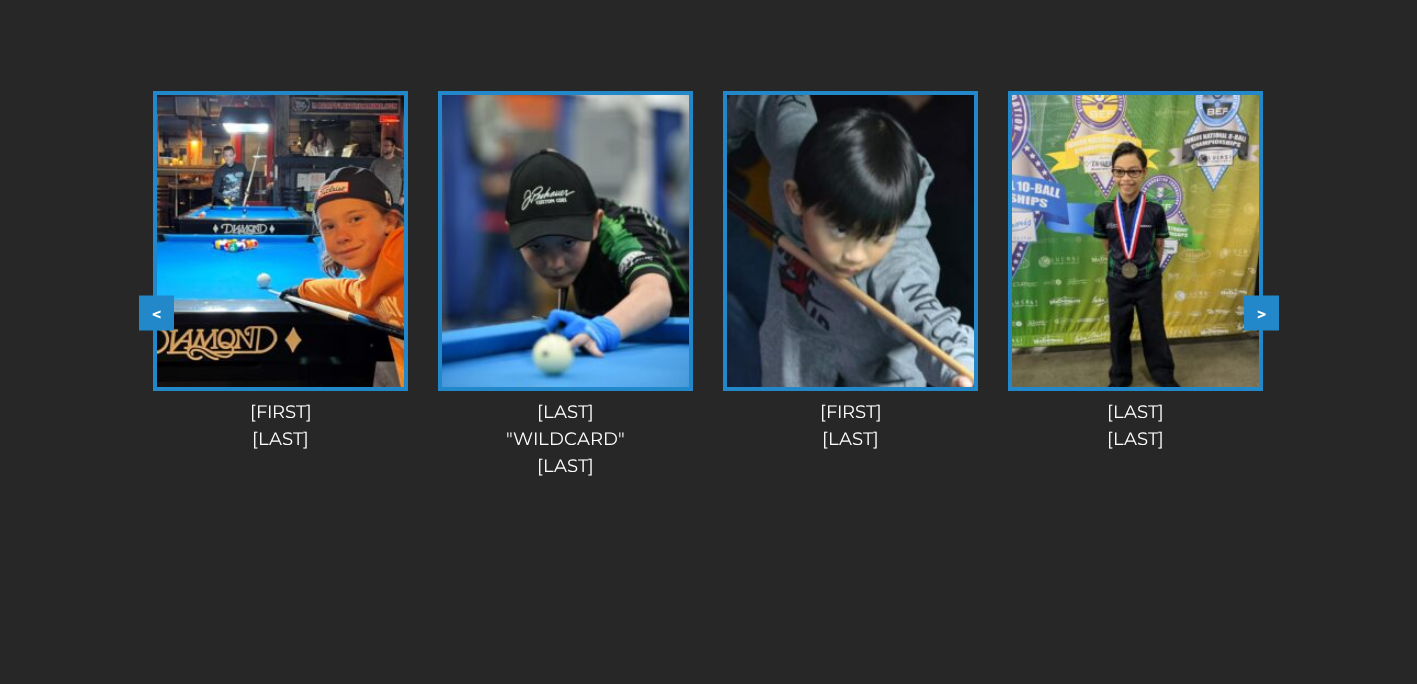 click on ">" at bounding box center [1261, 312] 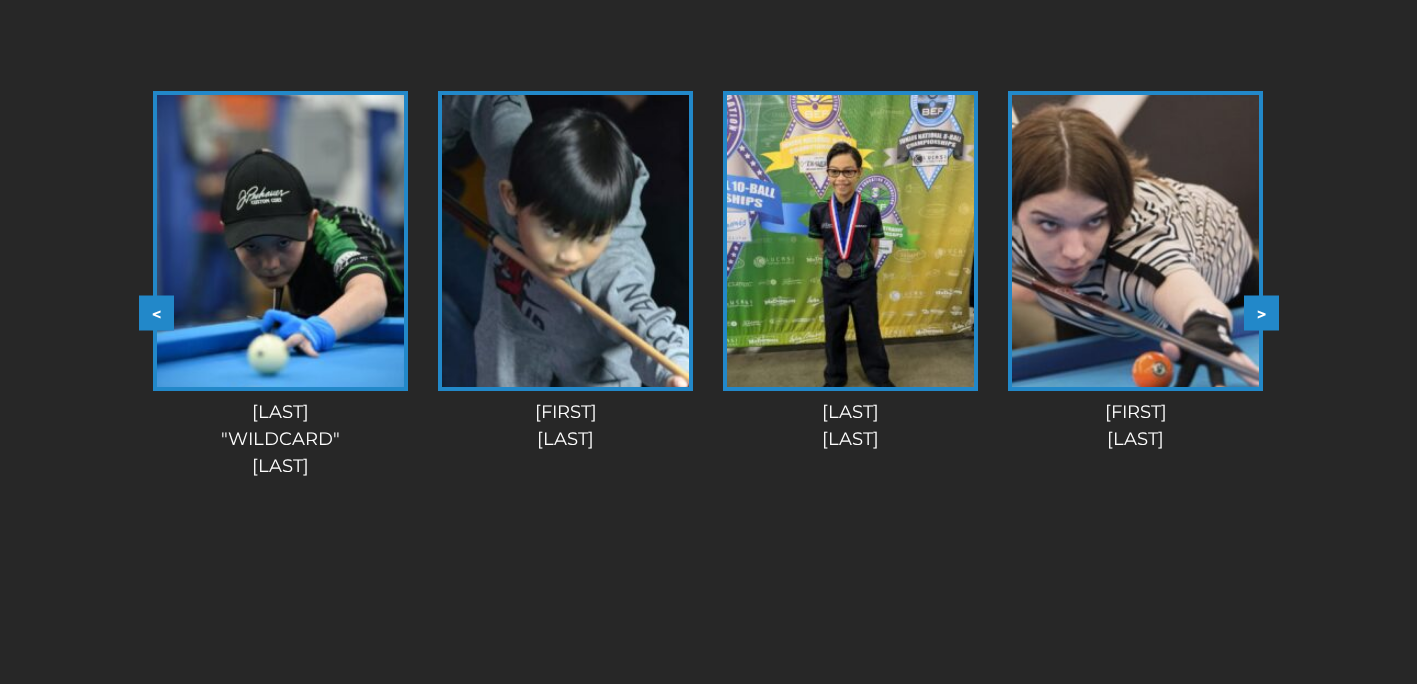 click on ">" at bounding box center (1261, 312) 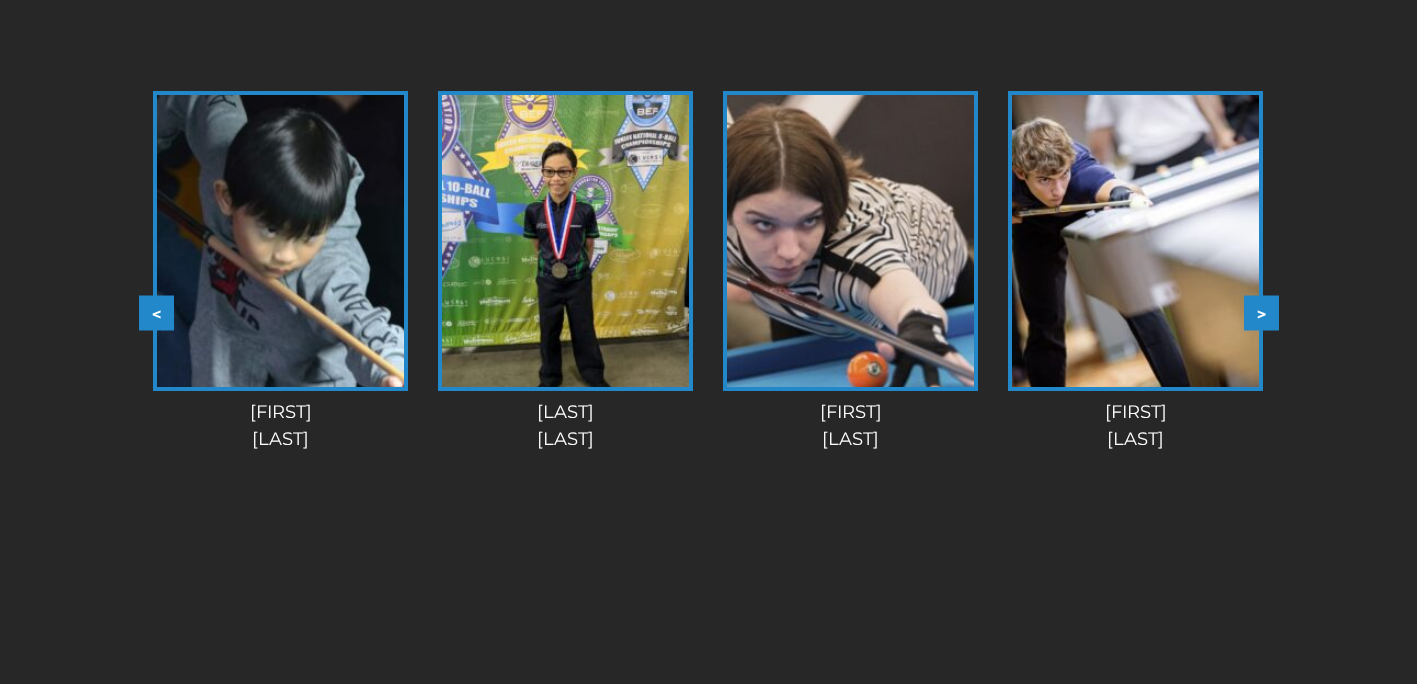 click on ">" at bounding box center (1261, 312) 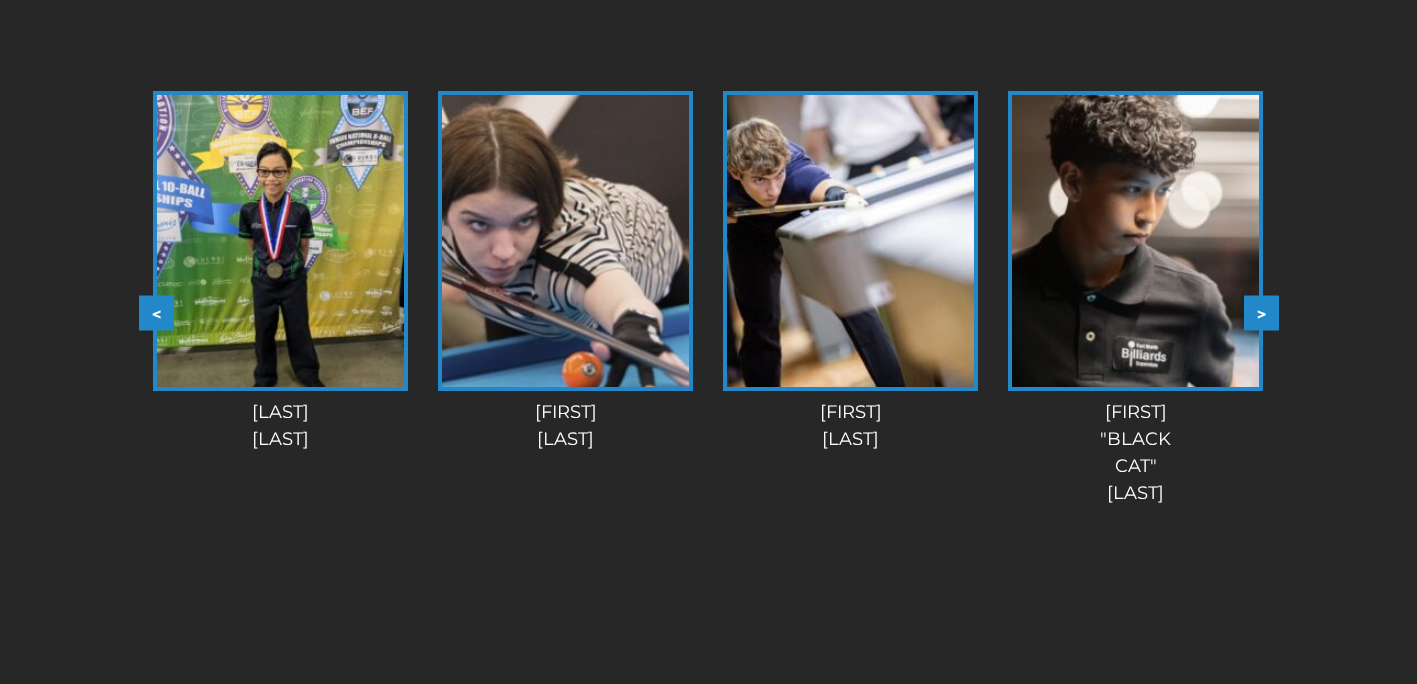 click on ">" at bounding box center [1261, 312] 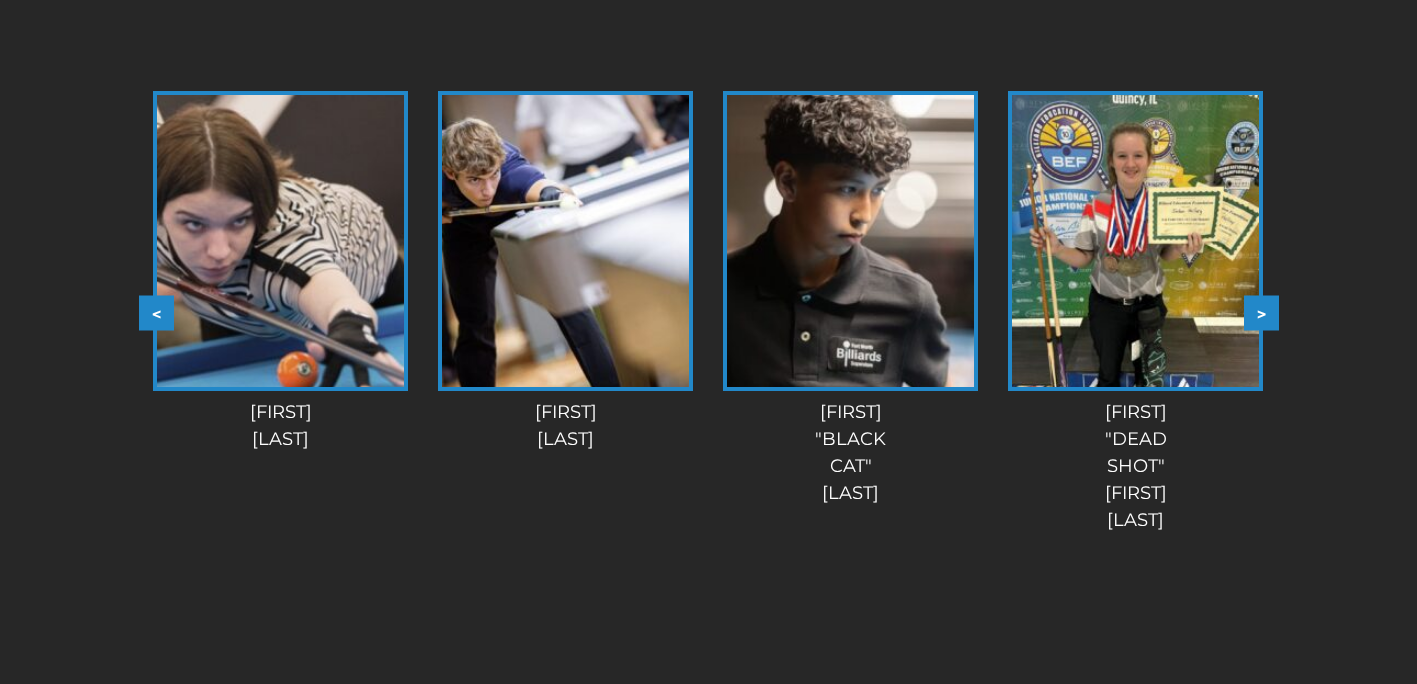 click on ">" at bounding box center [1261, 312] 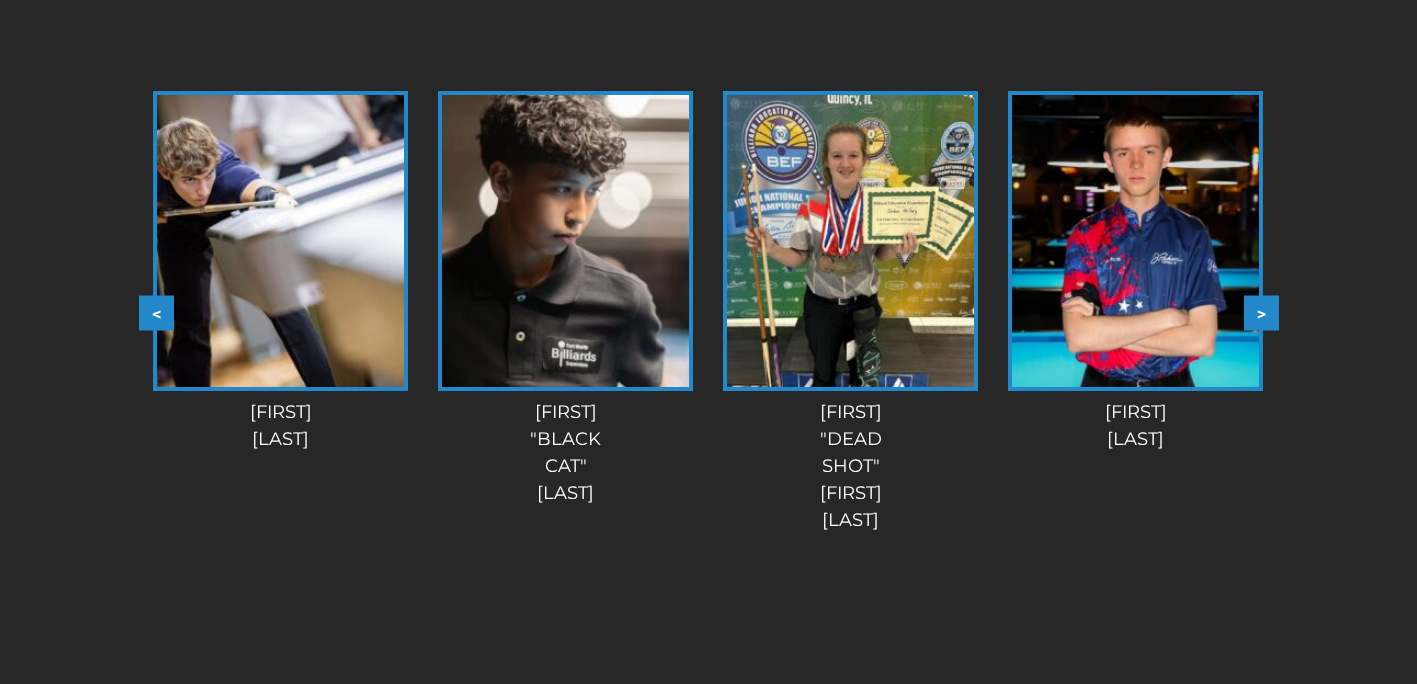 click on ">" at bounding box center (1261, 312) 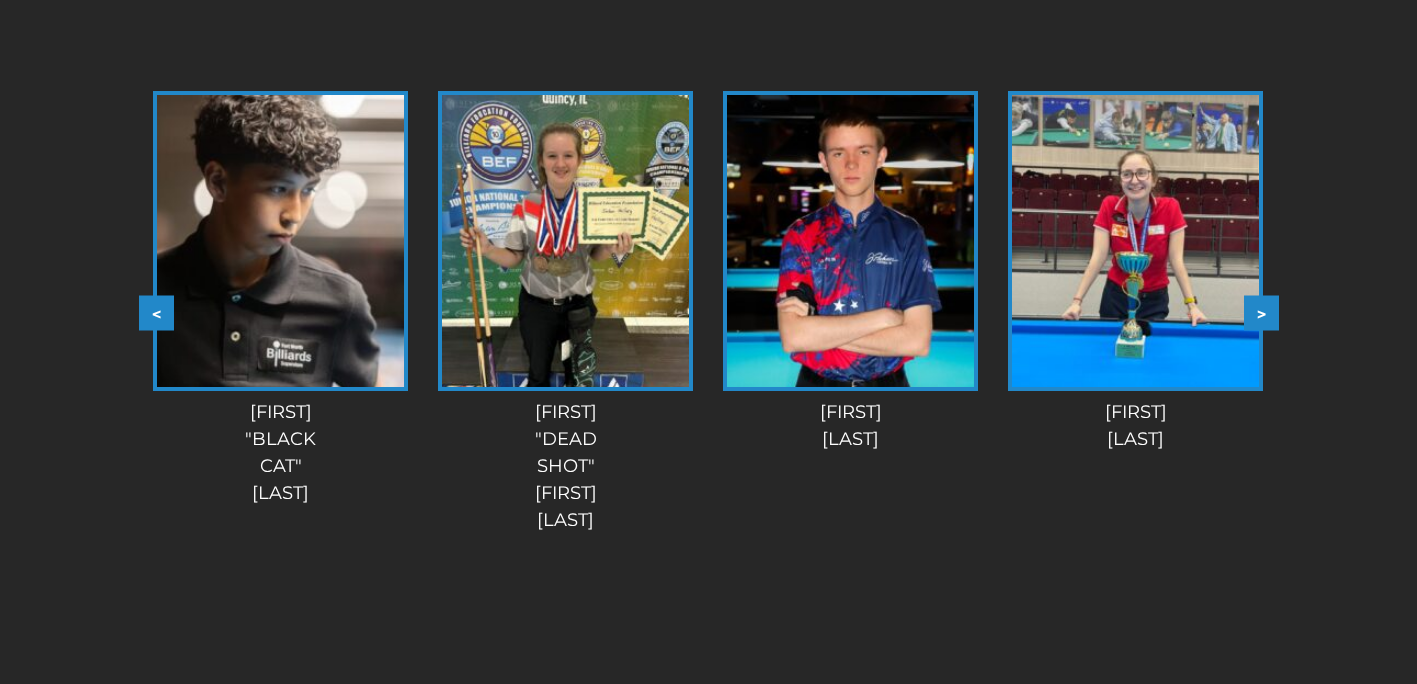 click on ">" at bounding box center [1261, 312] 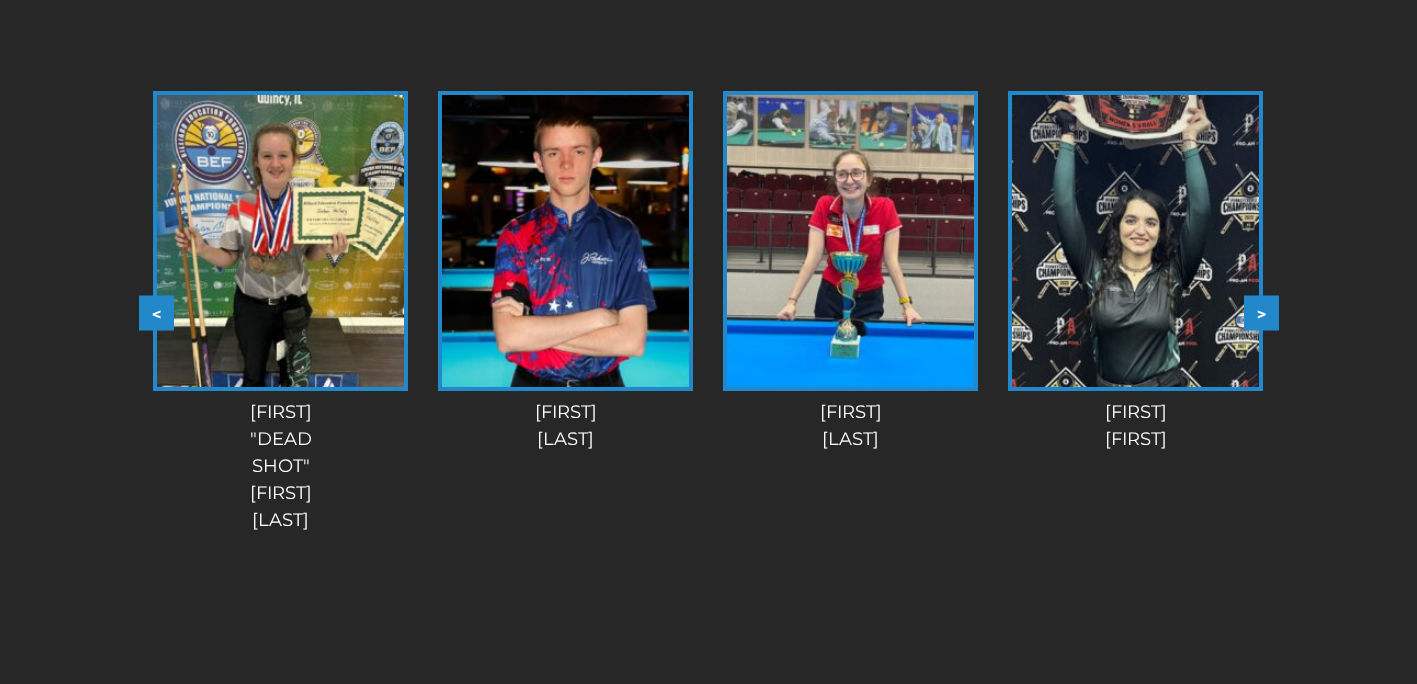 click on ">" at bounding box center (1261, 312) 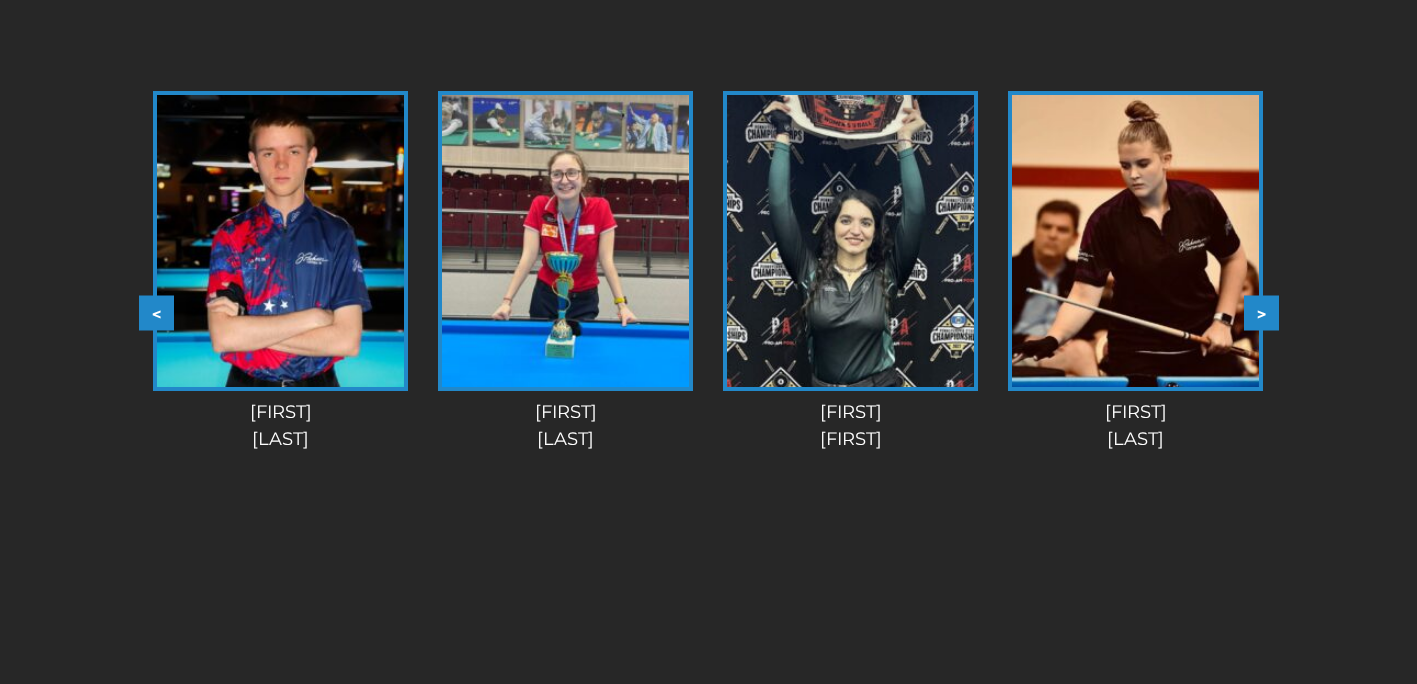 click on ">" at bounding box center (1261, 312) 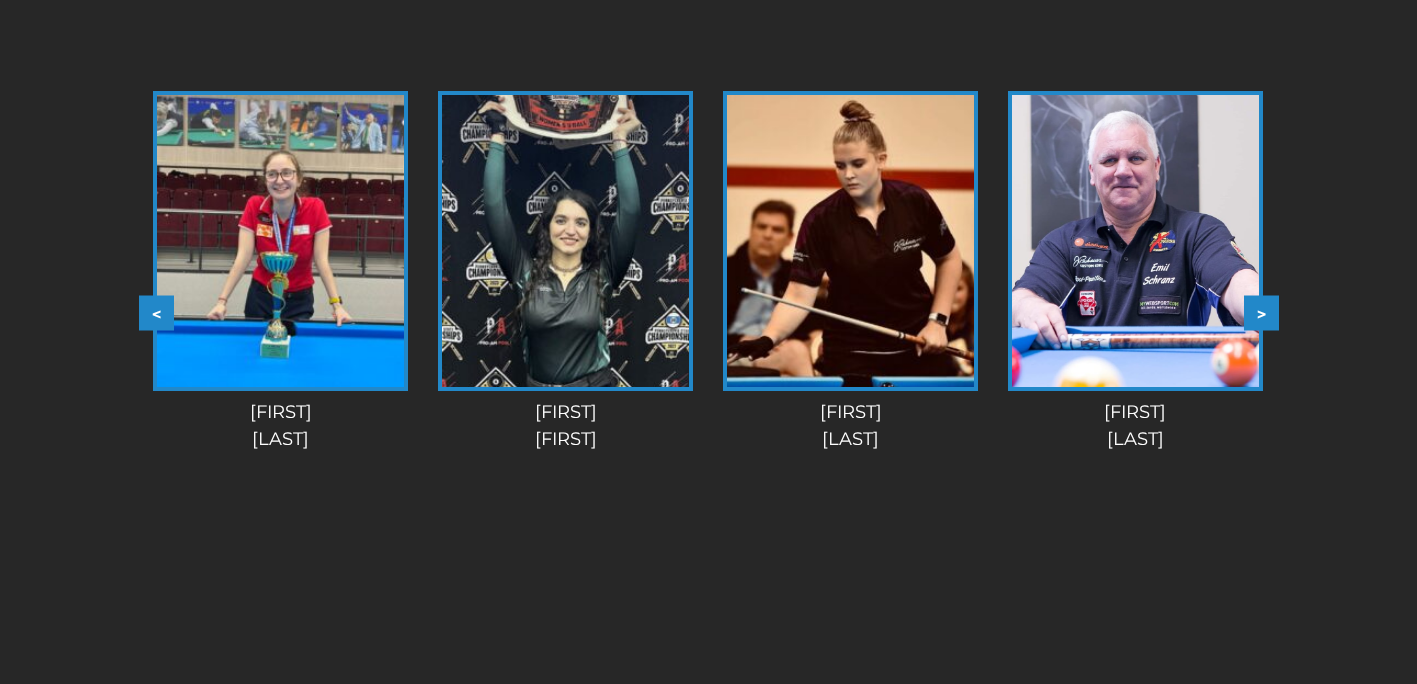 click on ">" at bounding box center (1261, 312) 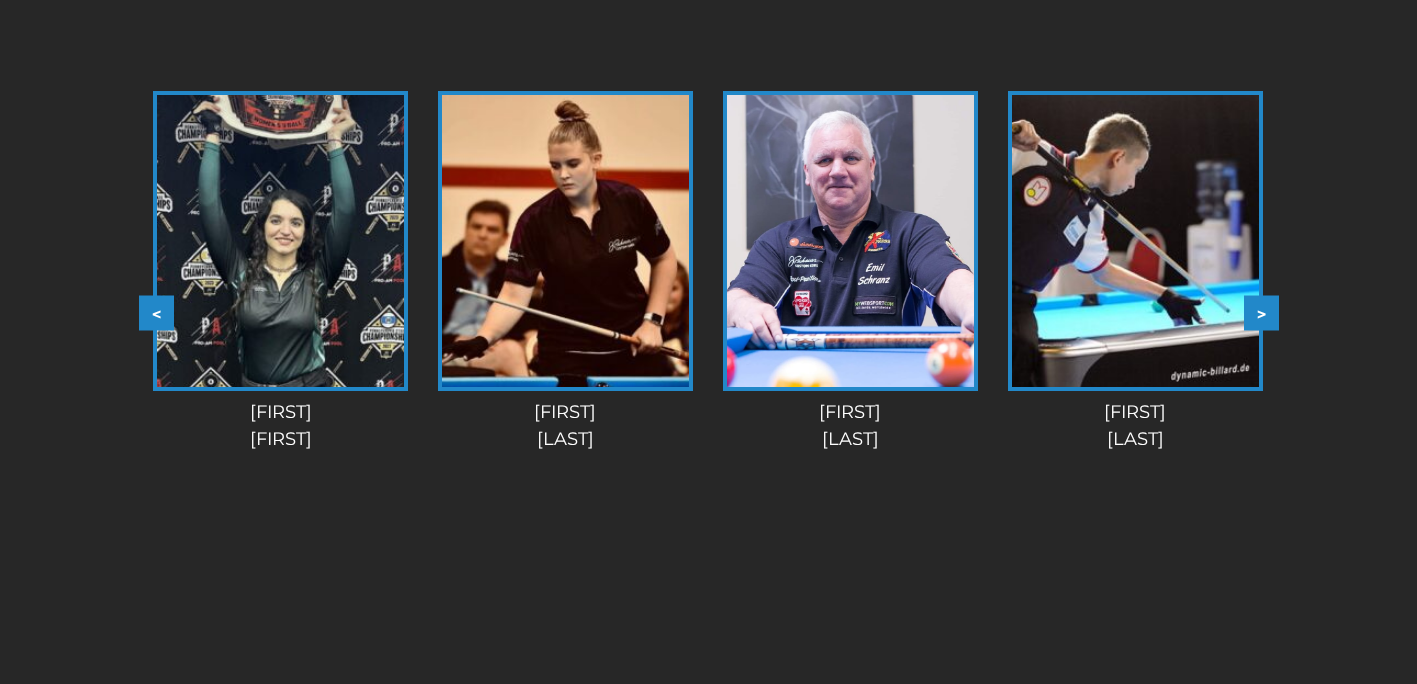 click on ">" at bounding box center (1261, 312) 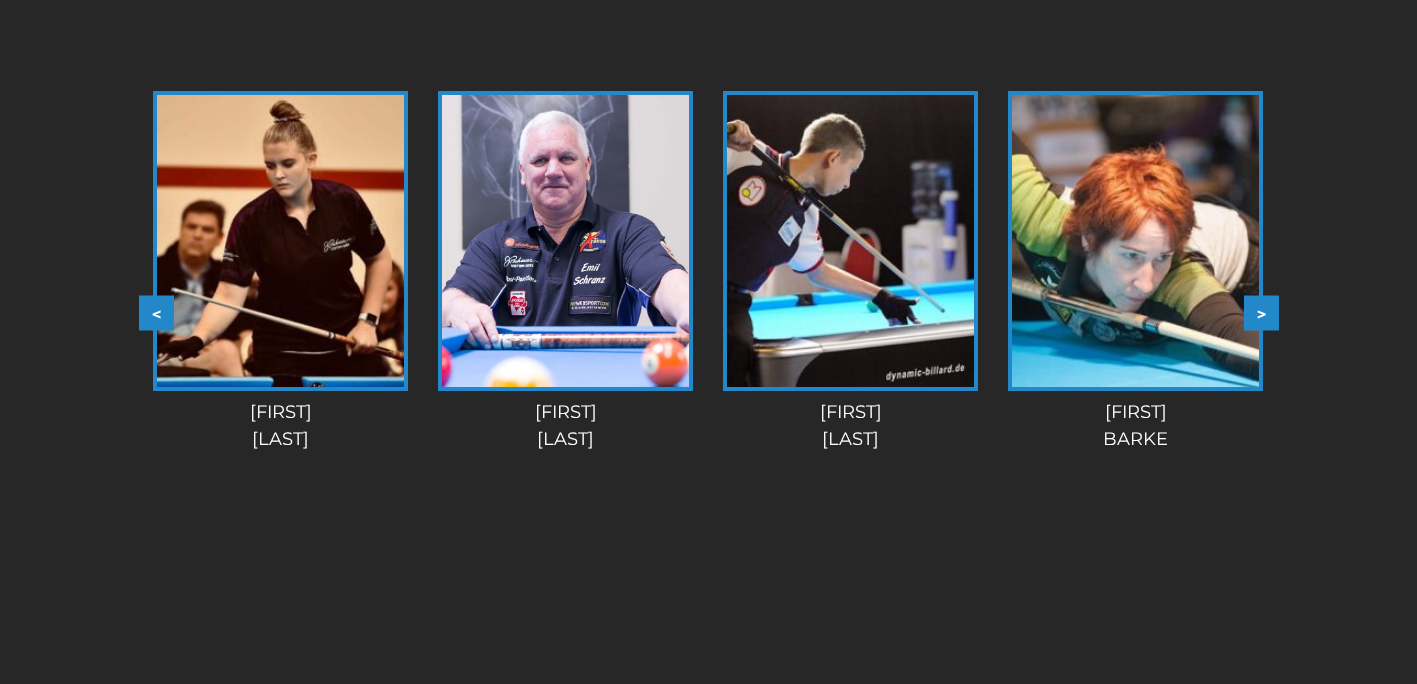 click on ">" at bounding box center (1261, 312) 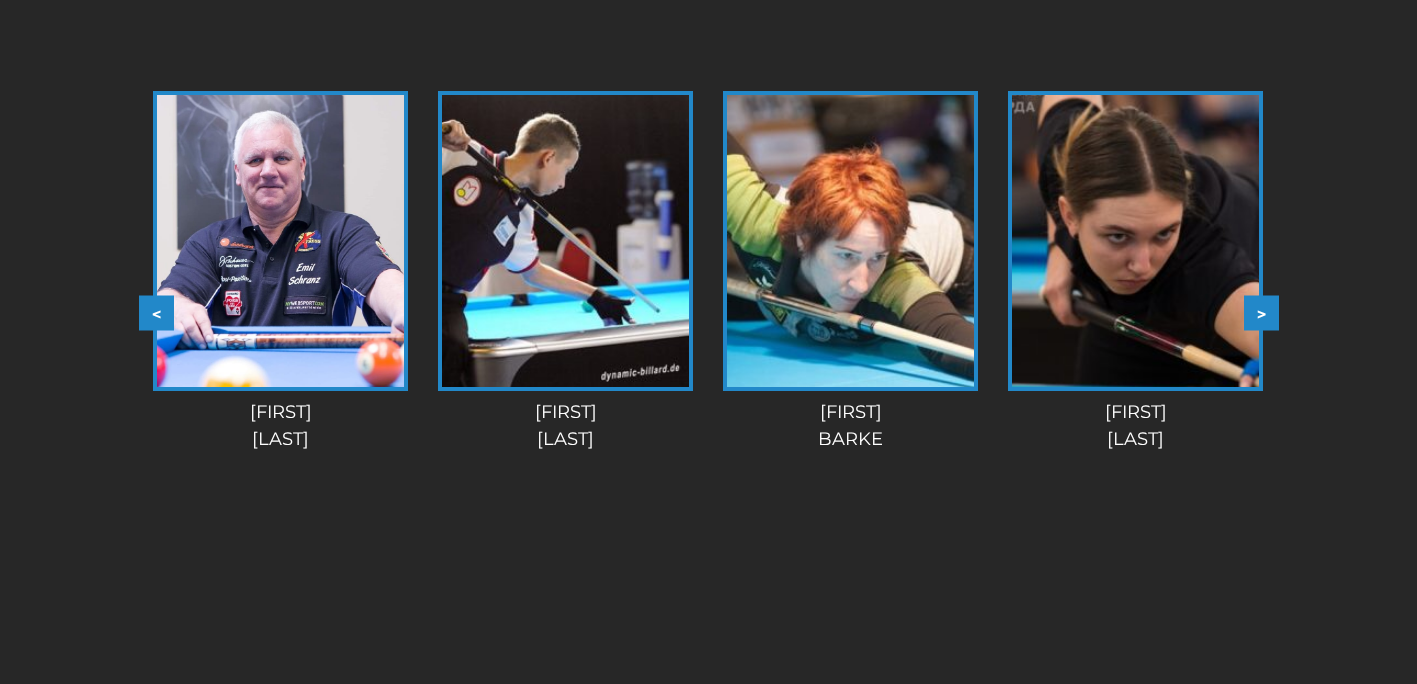 click on ">" at bounding box center (1261, 312) 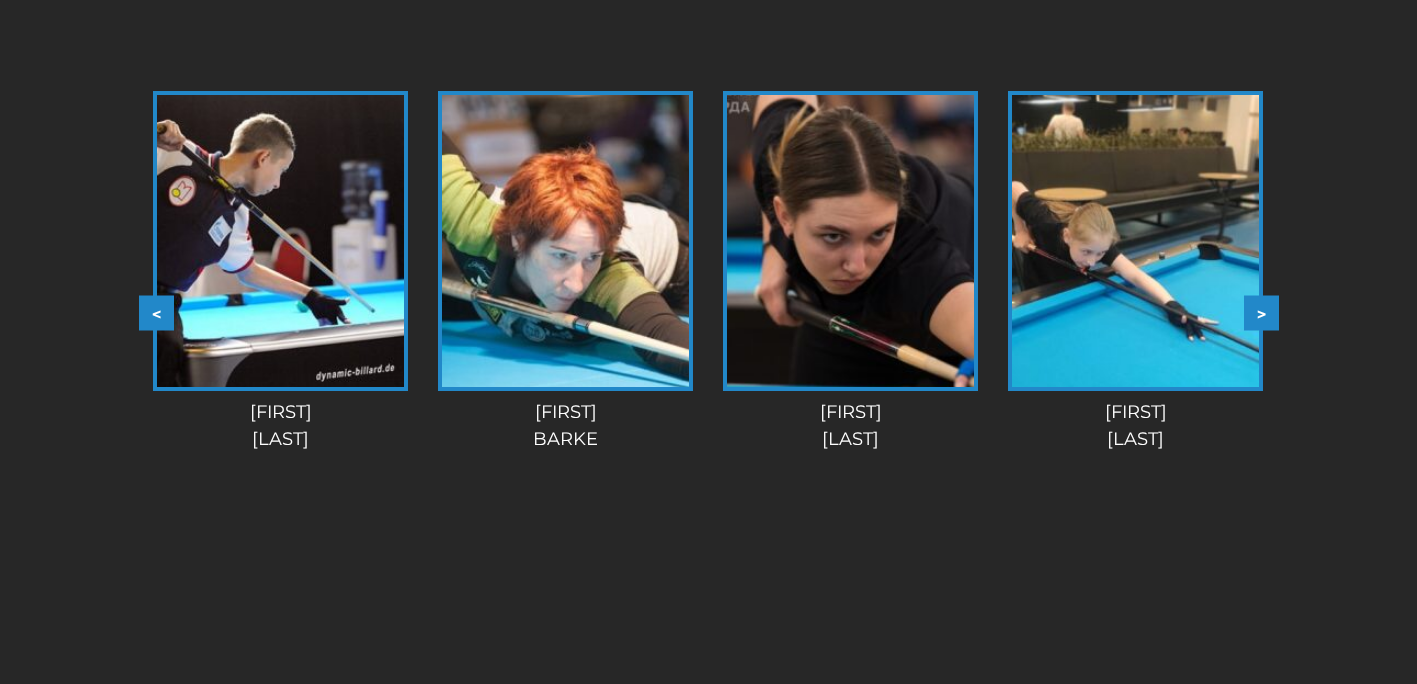 click on ">" at bounding box center [1261, 312] 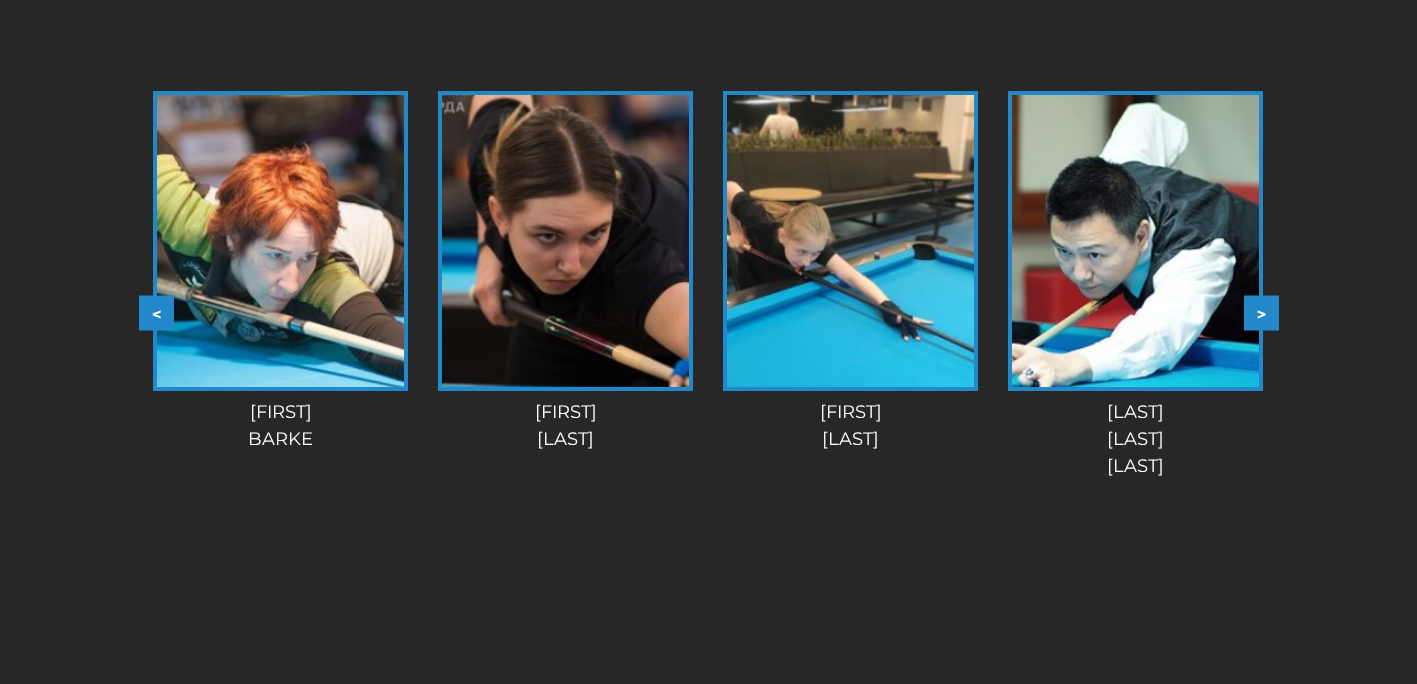 click on ">" at bounding box center [1261, 312] 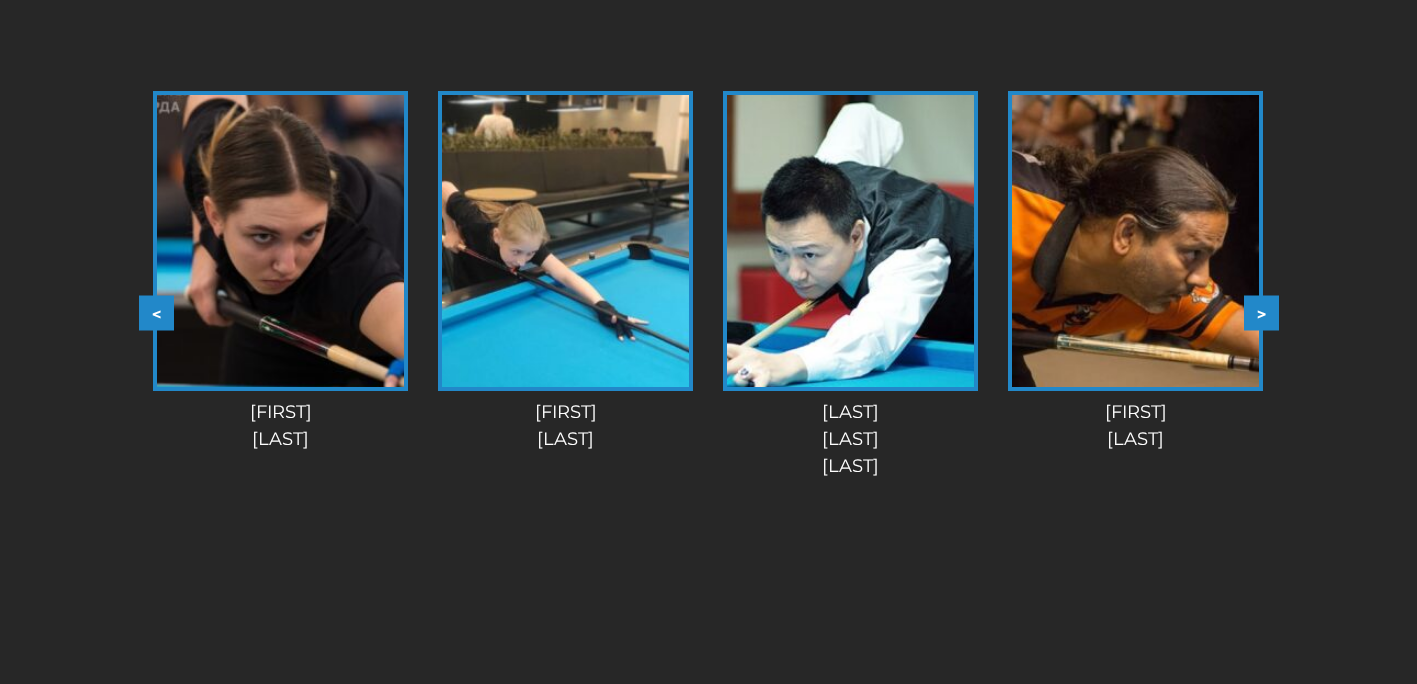 click on ">" at bounding box center [1261, 312] 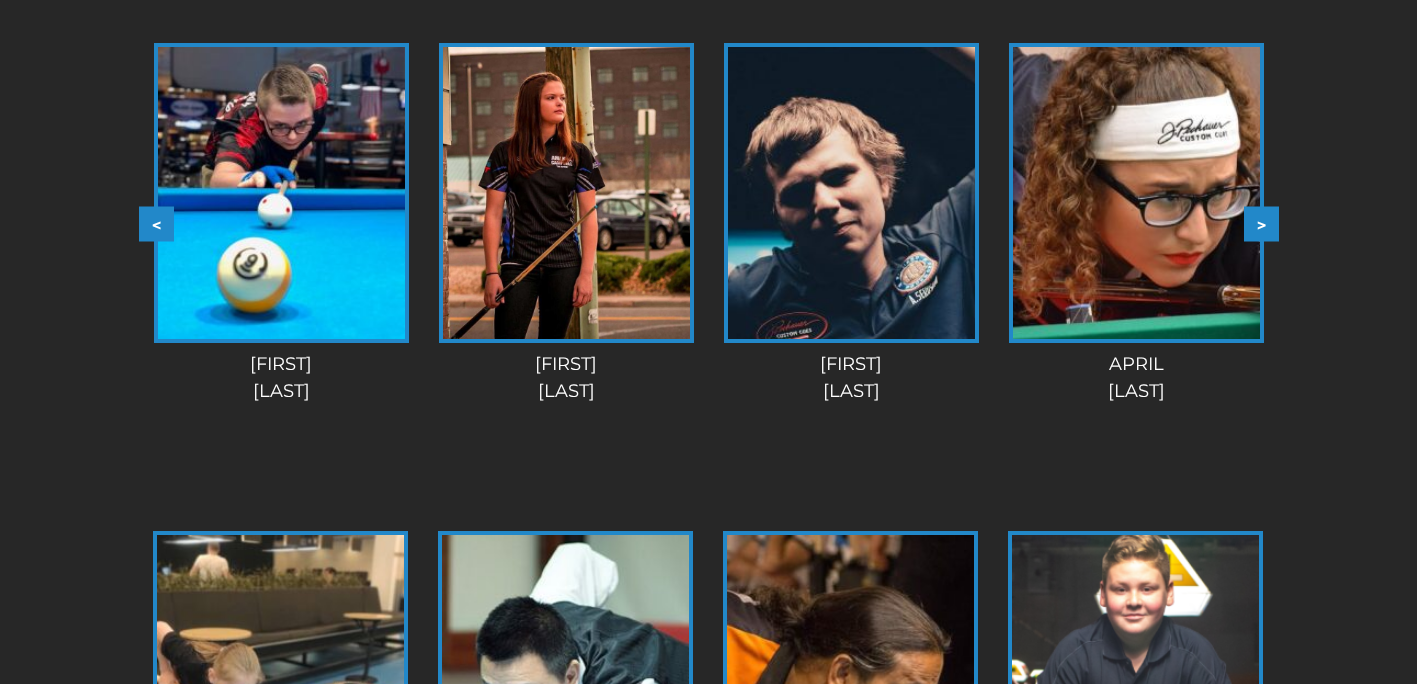scroll, scrollTop: 1909, scrollLeft: 0, axis: vertical 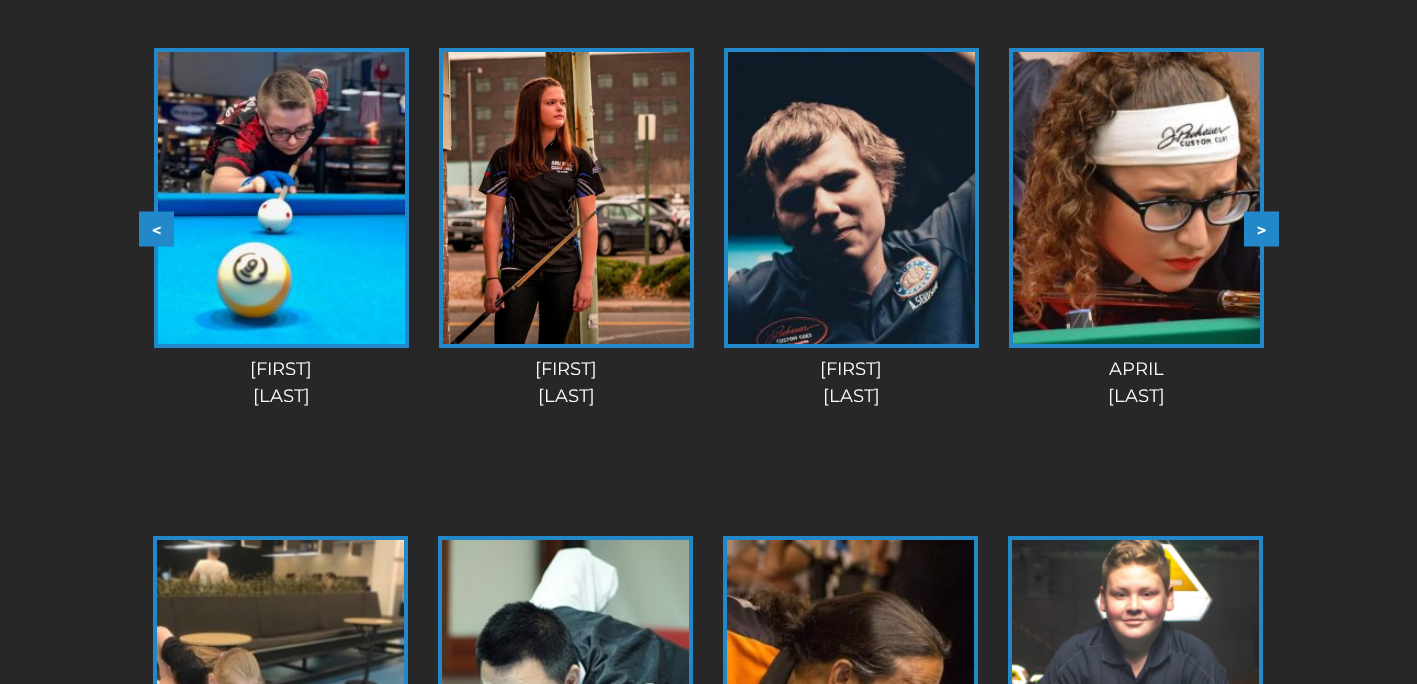 click on ">" at bounding box center [1261, 229] 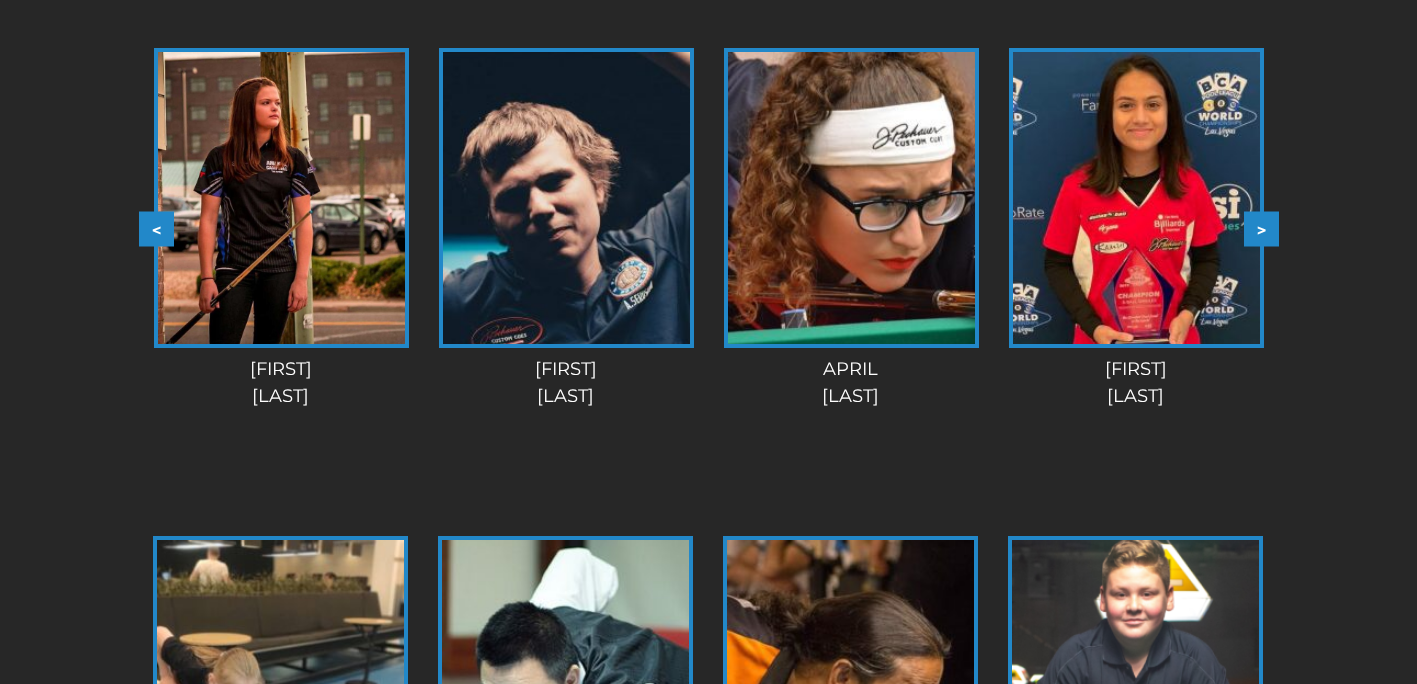 click on ">" at bounding box center [1261, 229] 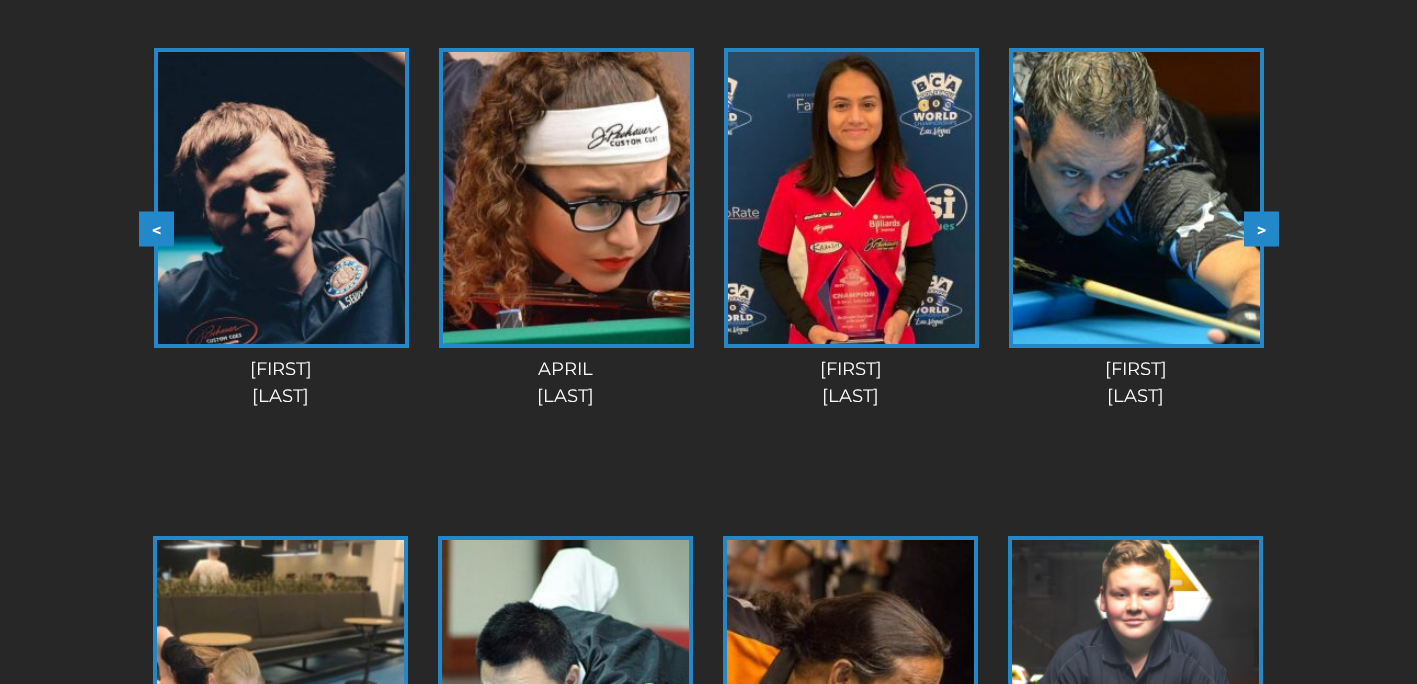 click on ">" at bounding box center (1261, 229) 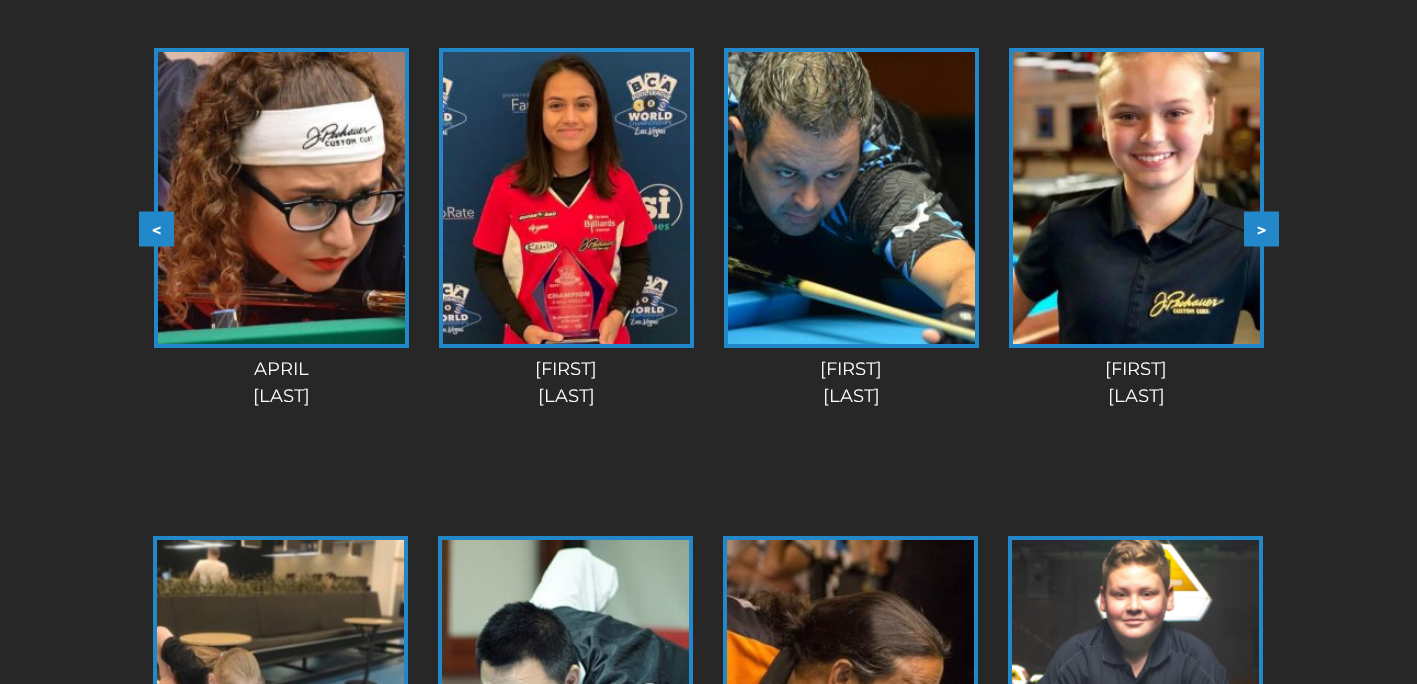click on ">" at bounding box center (1261, 229) 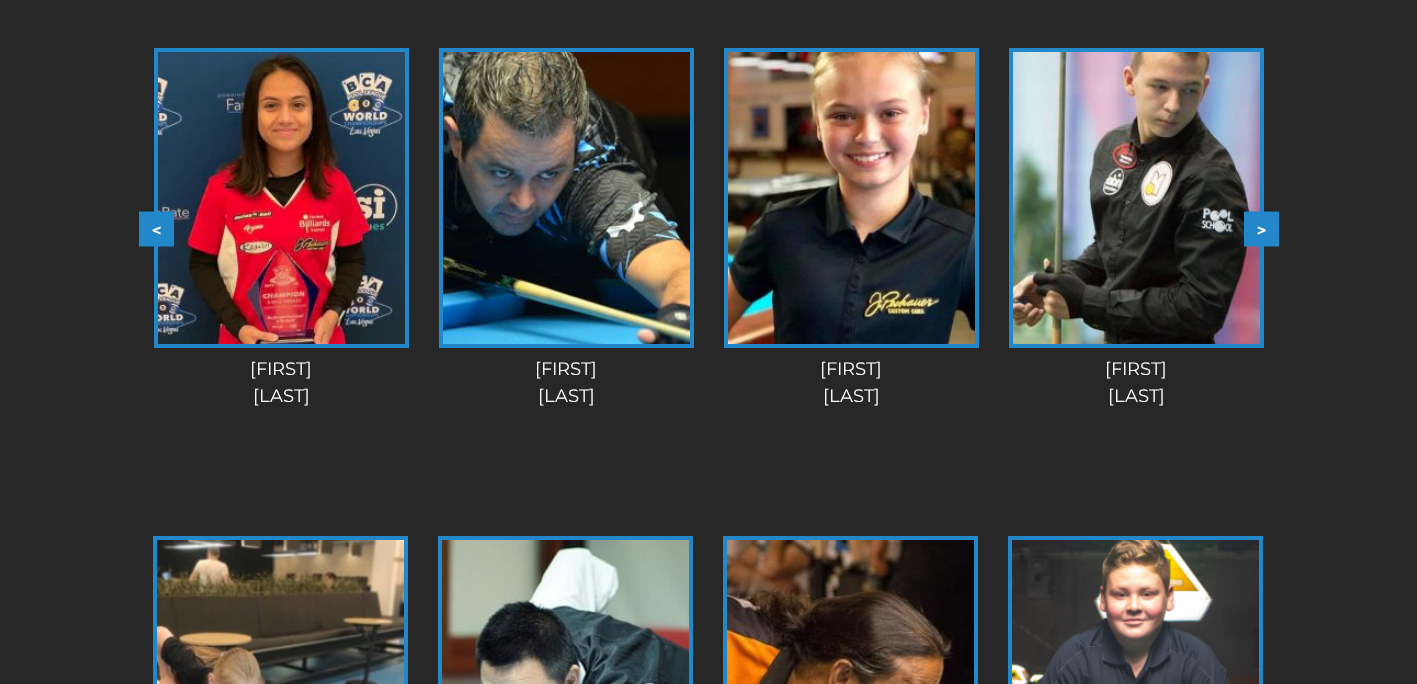 click on ">" at bounding box center (1261, 229) 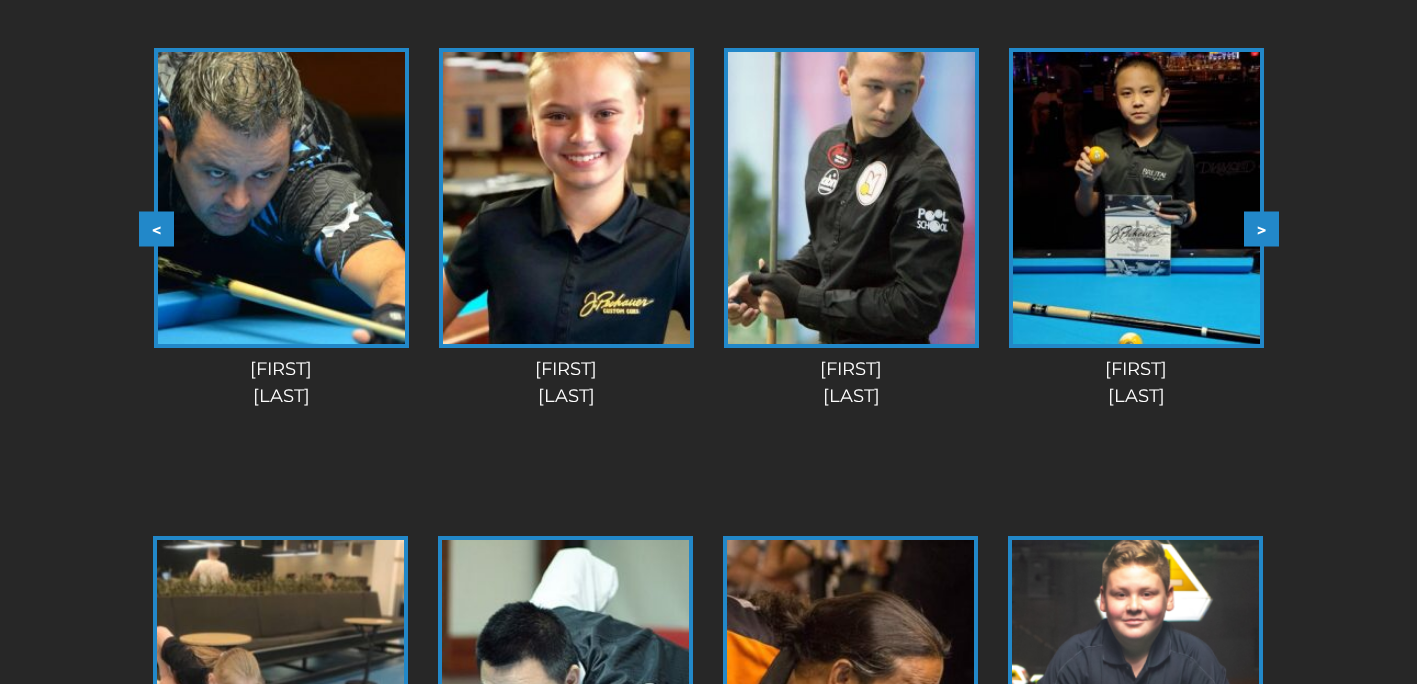 click on ">" at bounding box center (1261, 229) 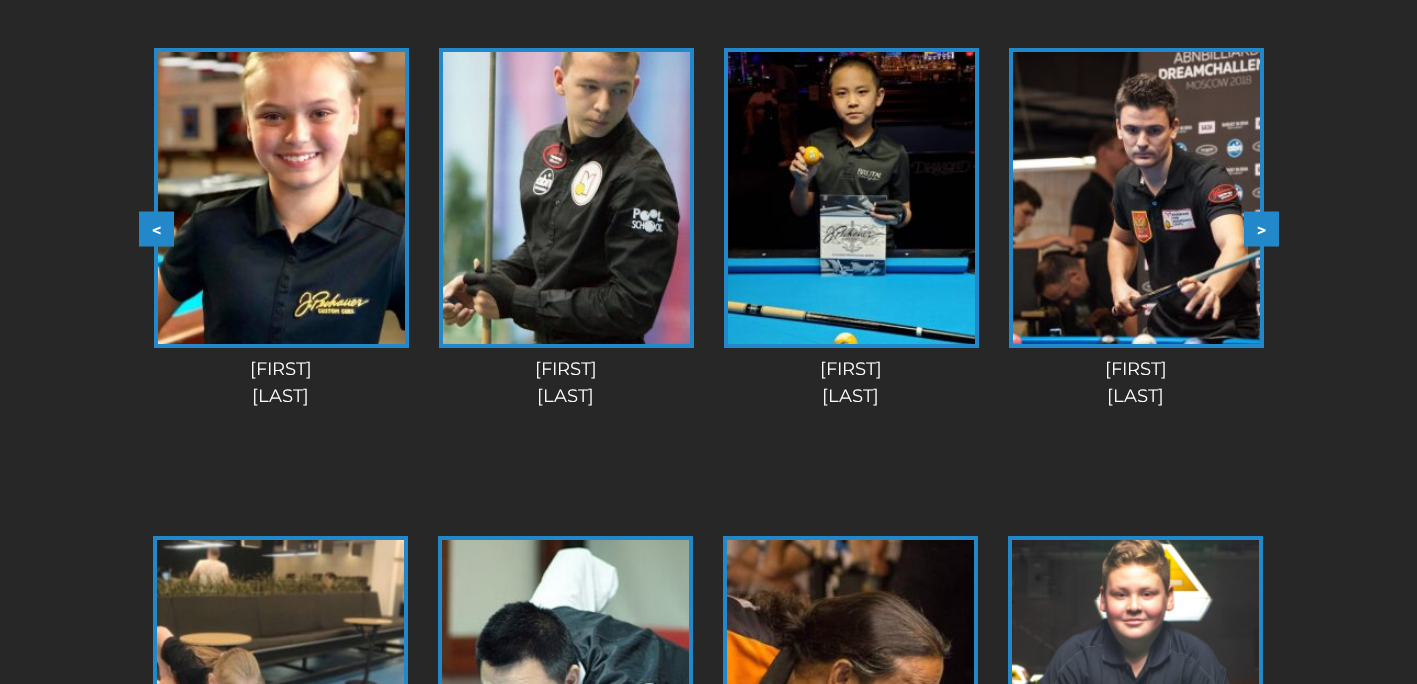 click on ">" at bounding box center [1261, 229] 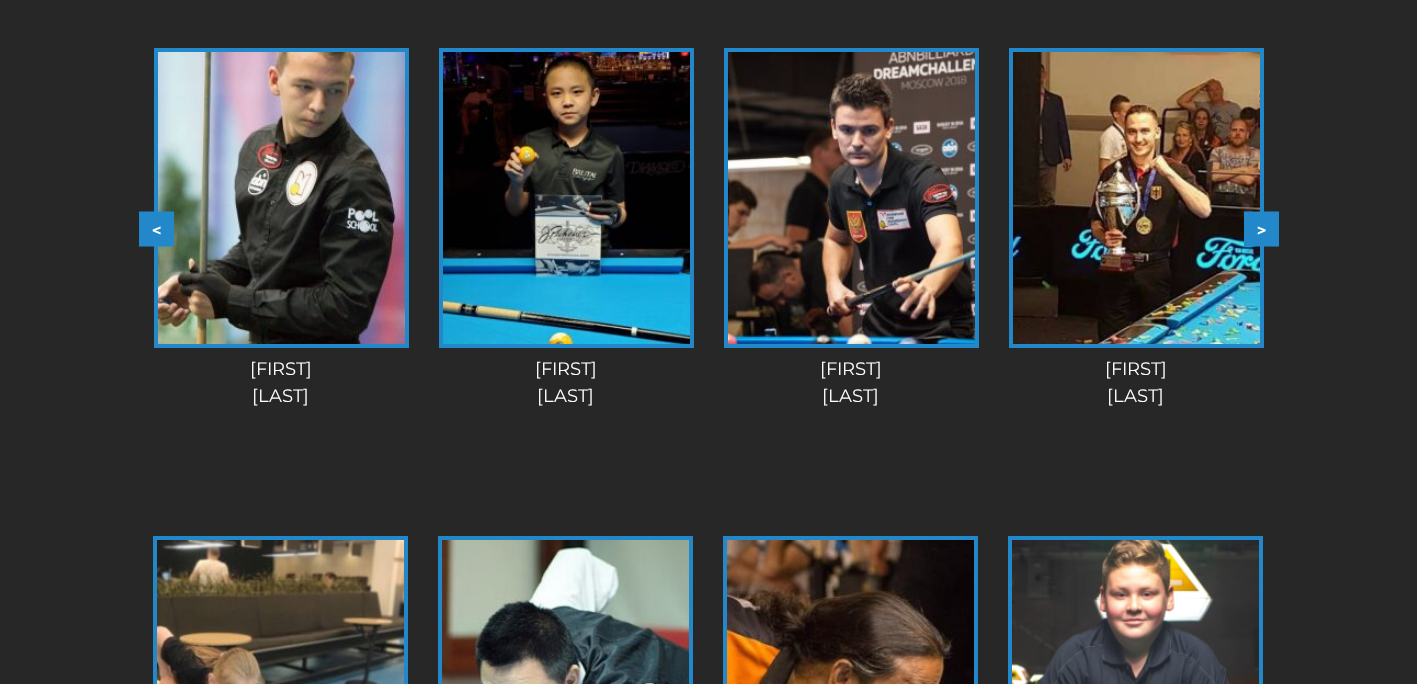 click on ">" at bounding box center [1261, 229] 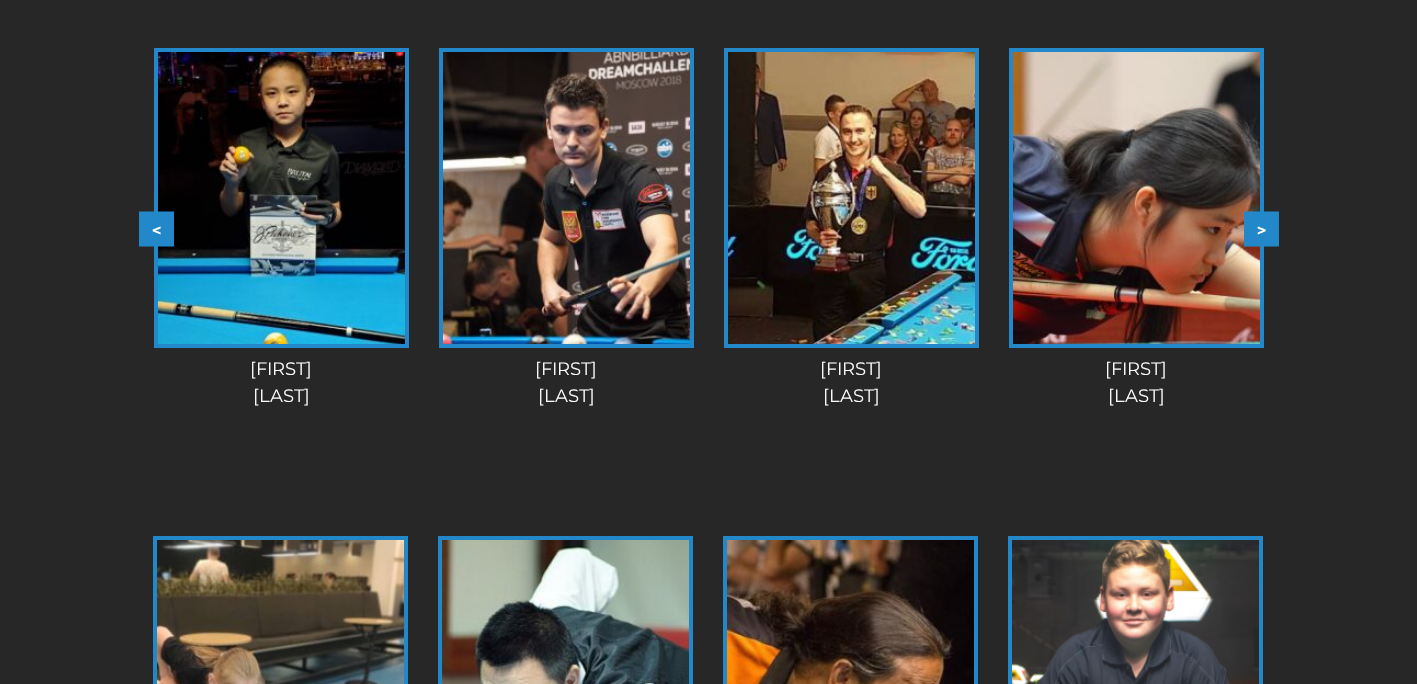 click on ">" at bounding box center (1261, 229) 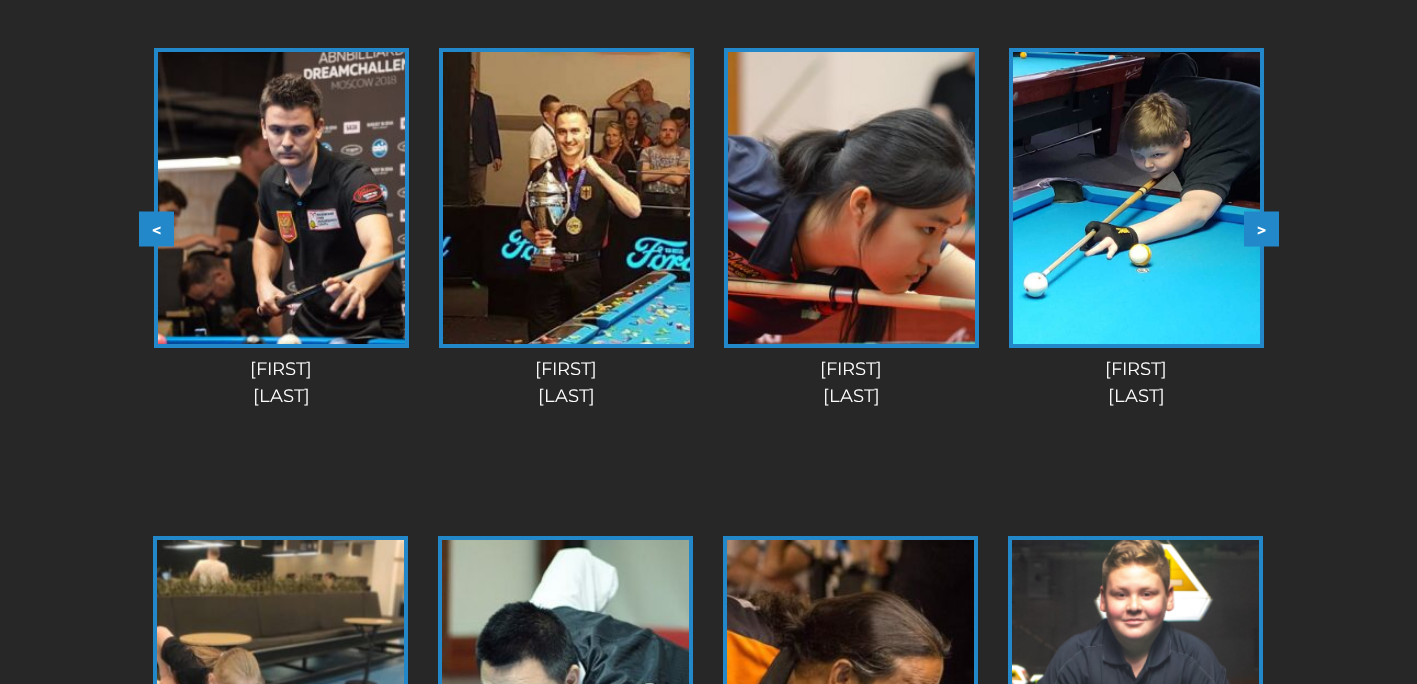 click on ">" at bounding box center (1261, 229) 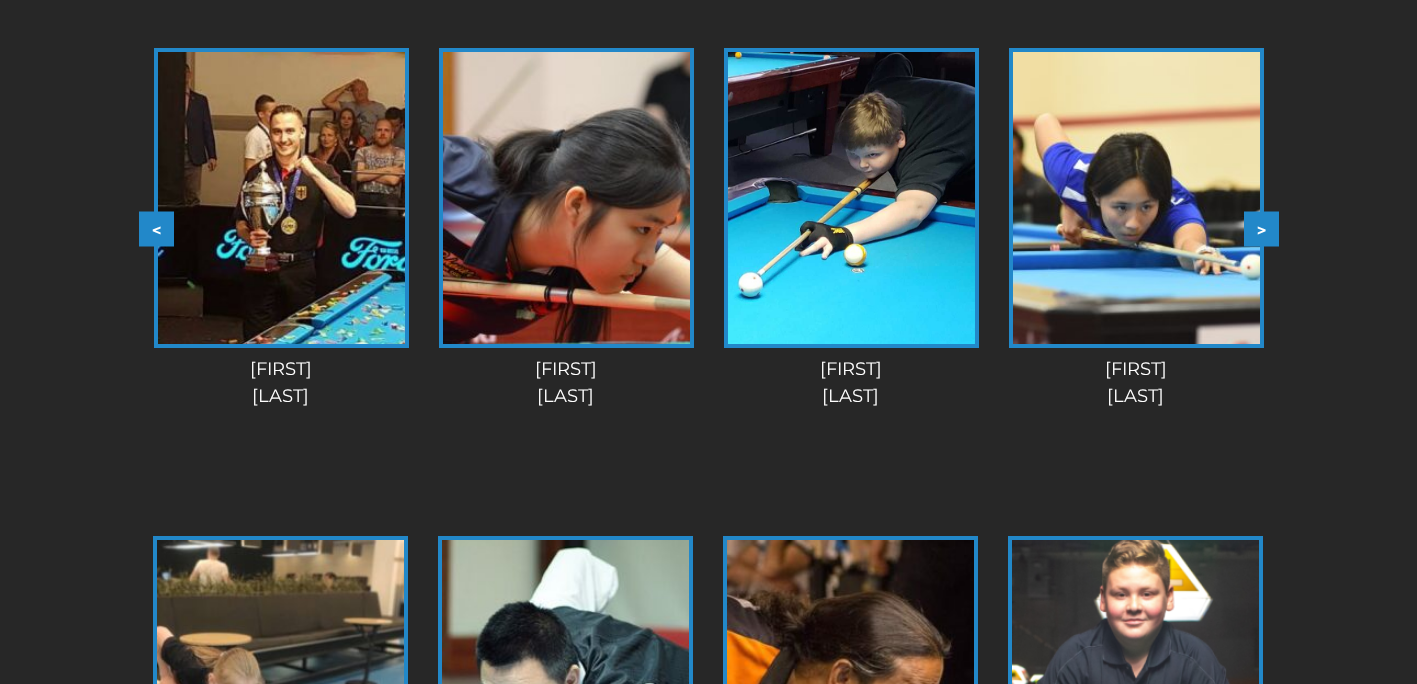 click on ">" at bounding box center [1261, 229] 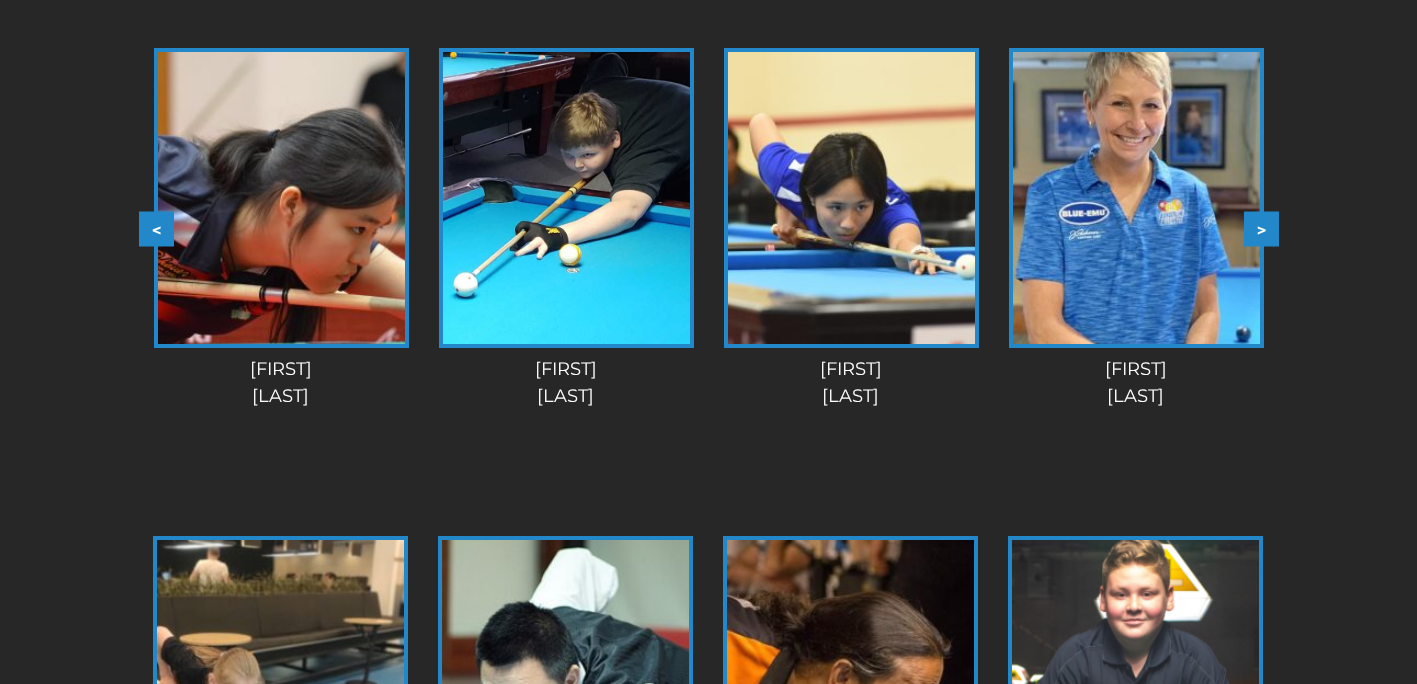 click on ">" at bounding box center [1261, 229] 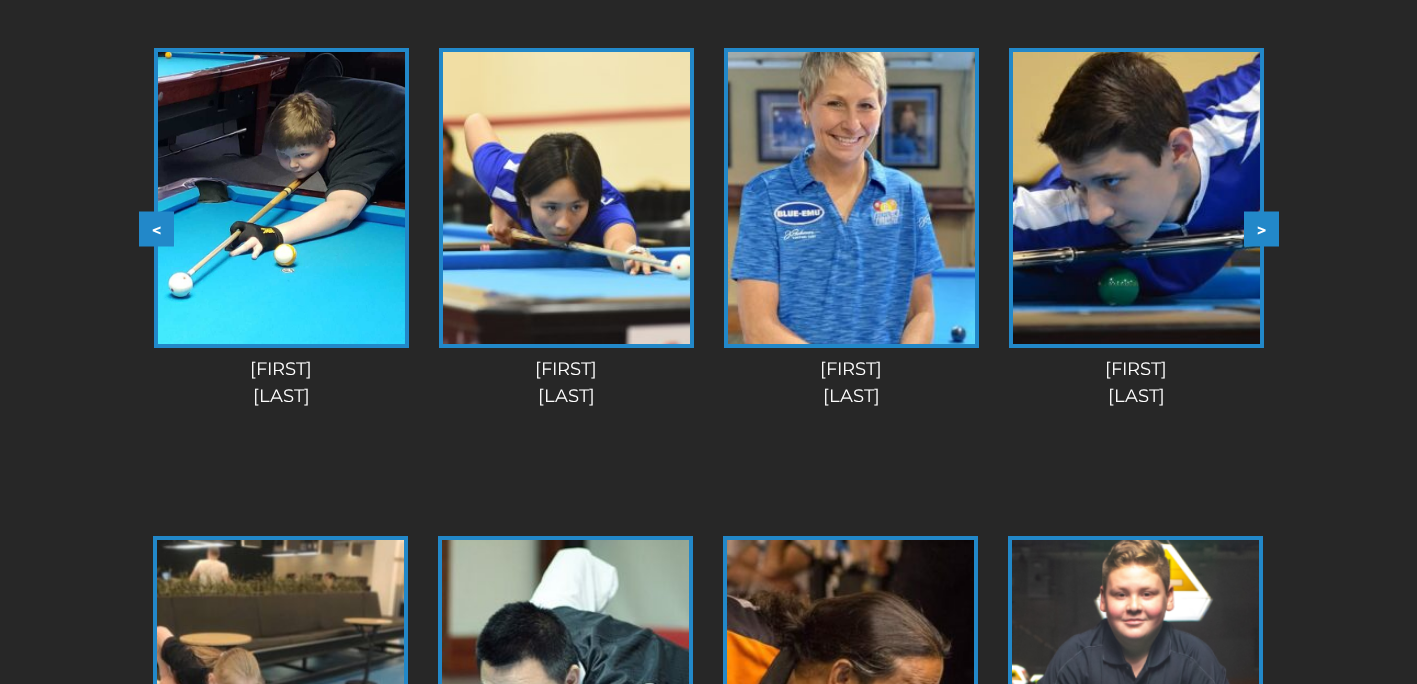 click on ">" at bounding box center (1261, 229) 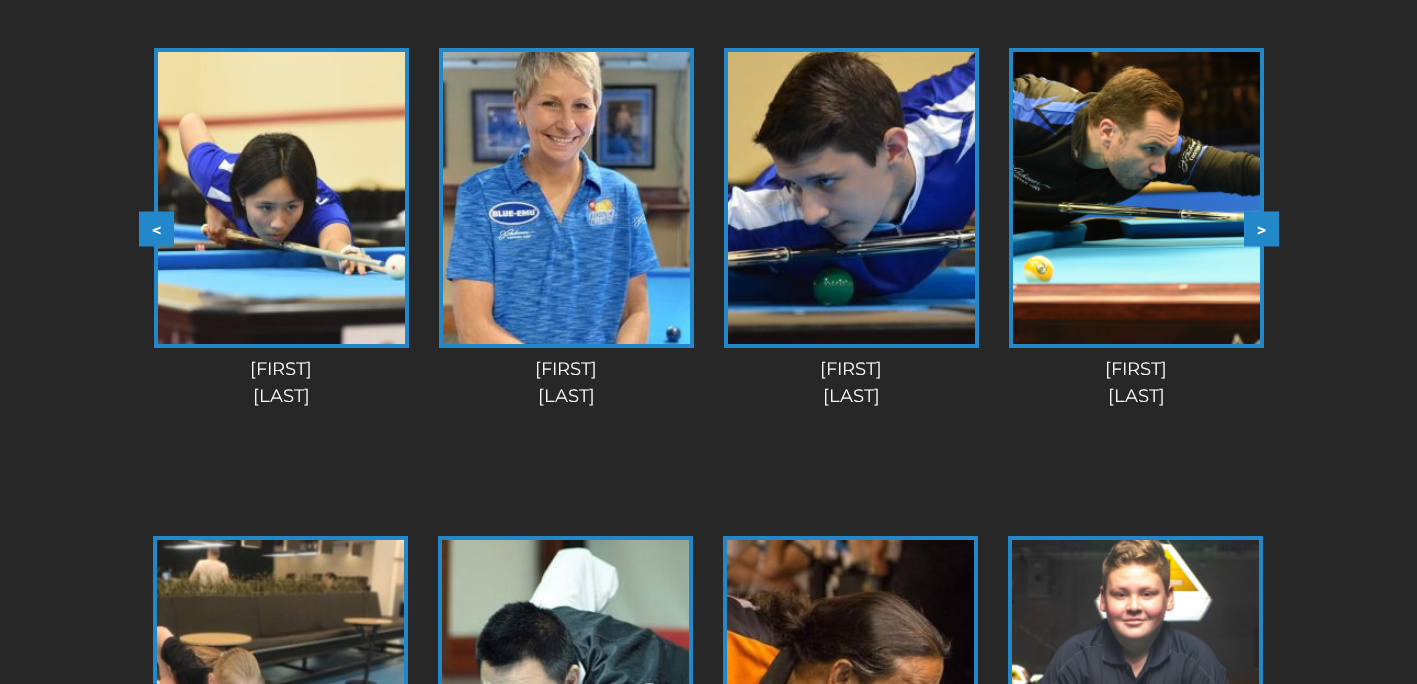 click on ">" at bounding box center [1261, 229] 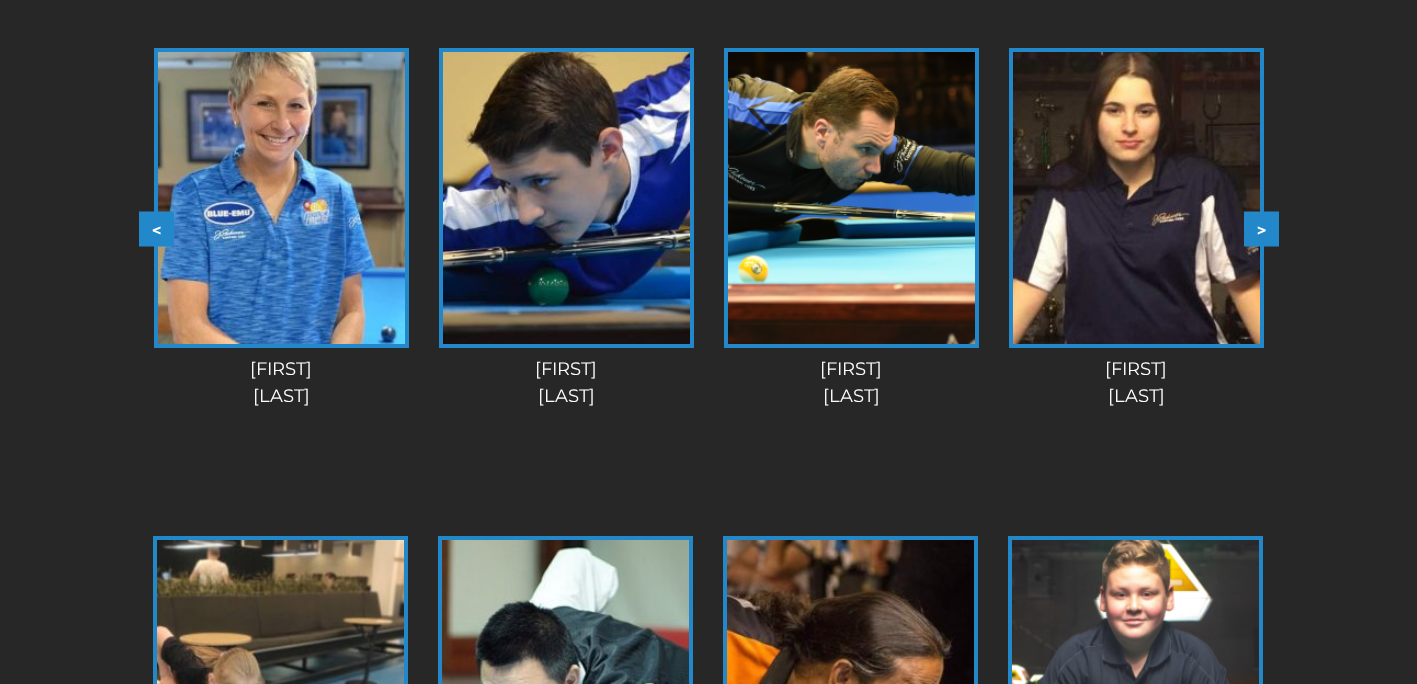 click on ">" at bounding box center (1261, 229) 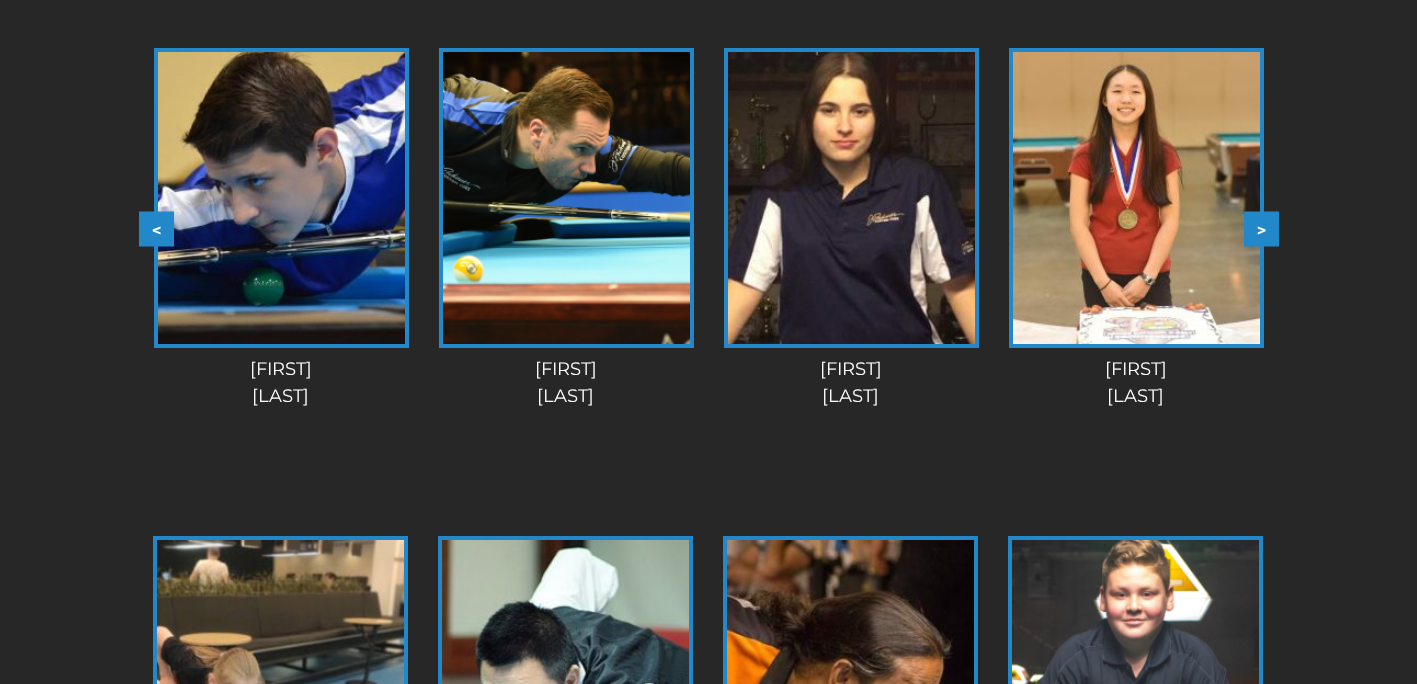 click on ">" at bounding box center [1261, 229] 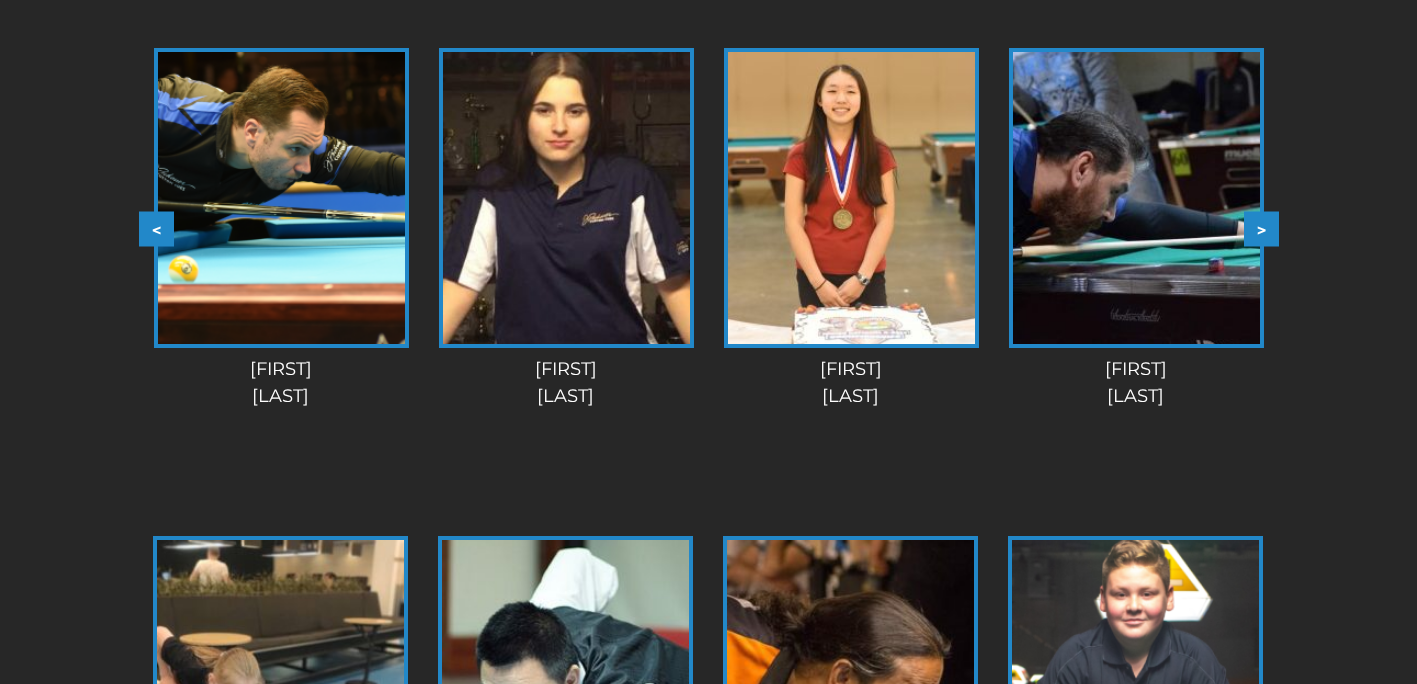 click on ">" at bounding box center (1261, 229) 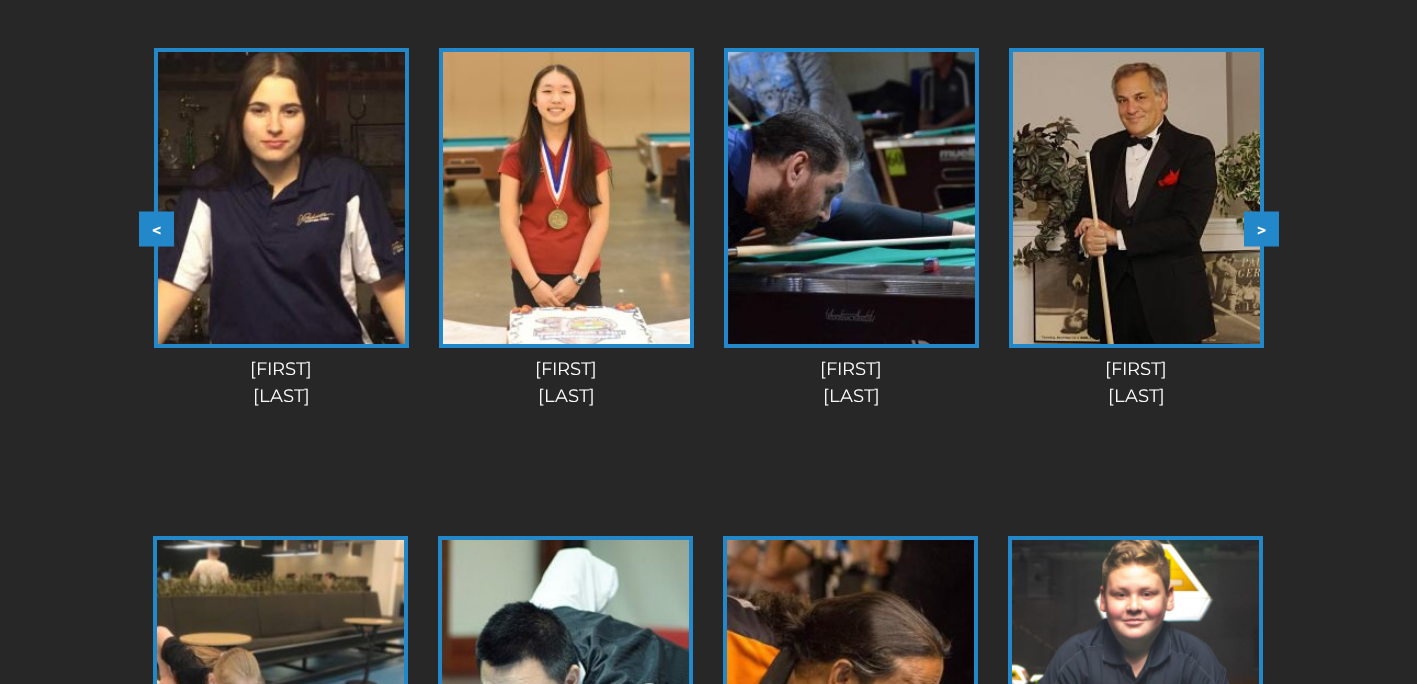 click on ">" at bounding box center (1261, 229) 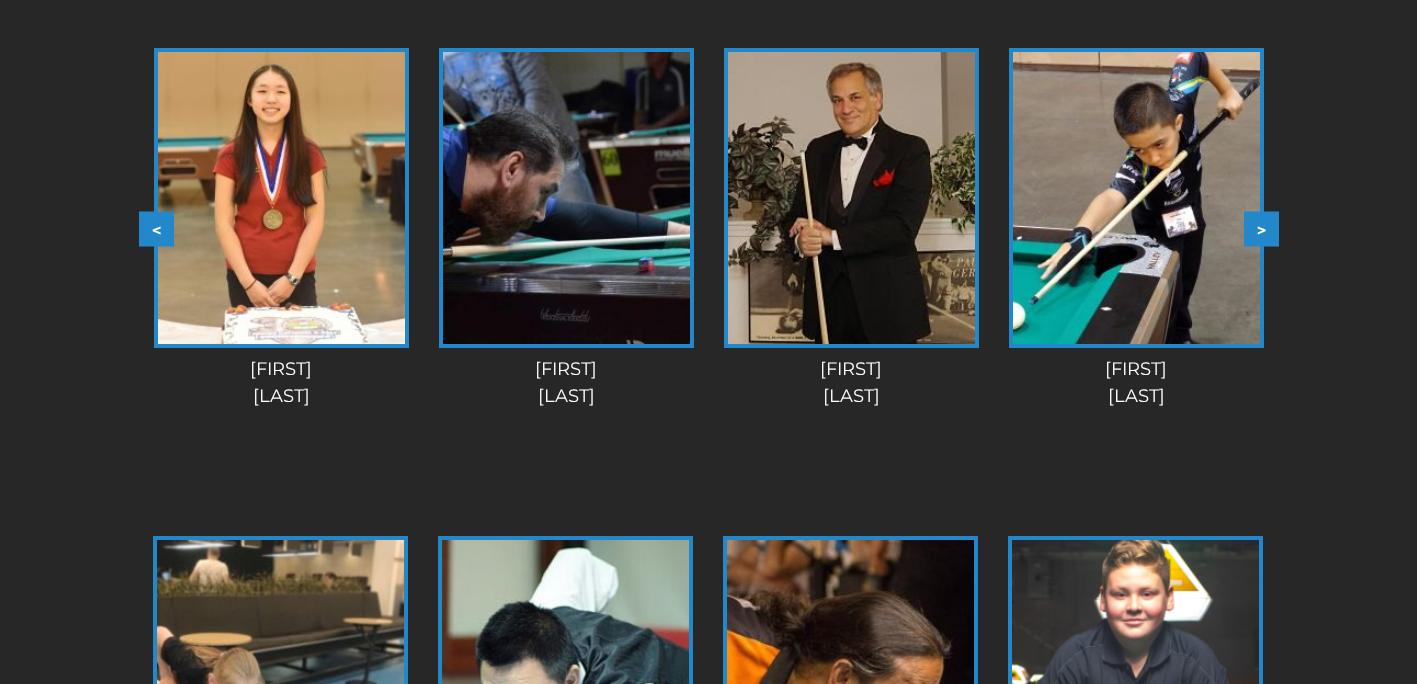 click on ">" at bounding box center (1261, 229) 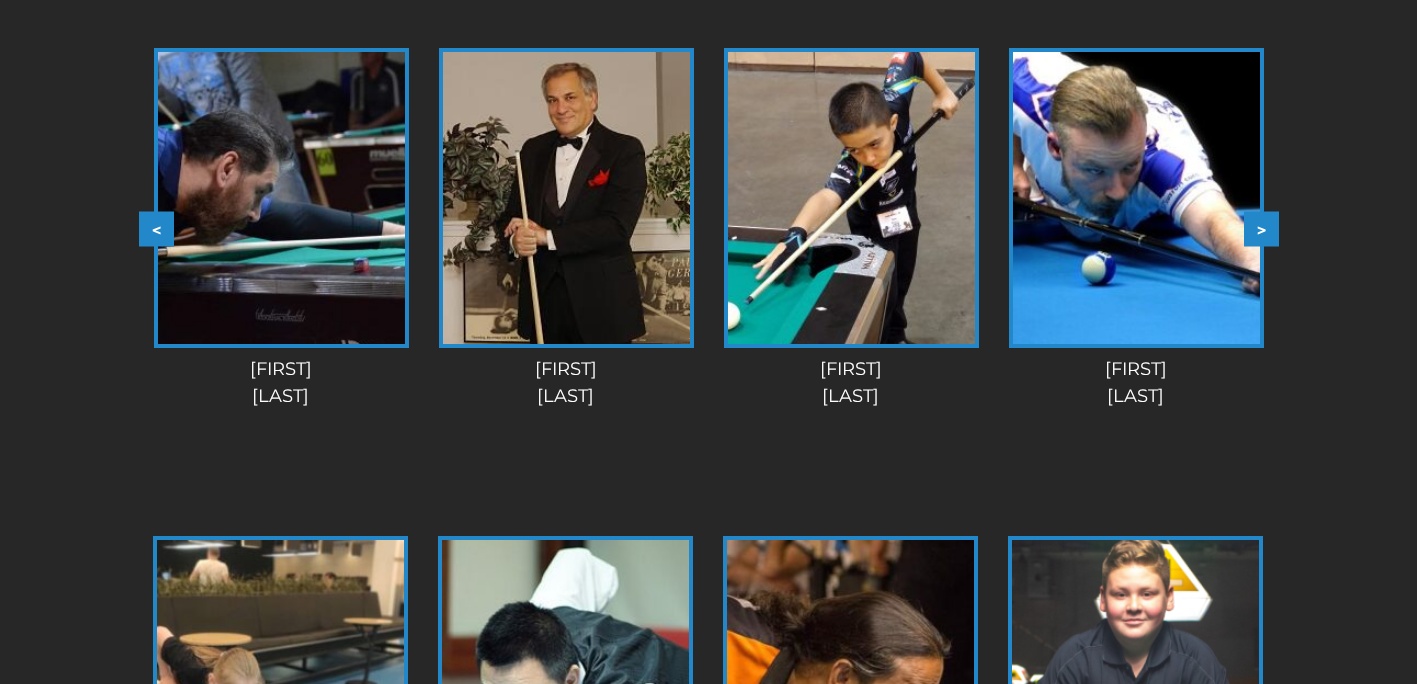 click on ">" at bounding box center (1261, 229) 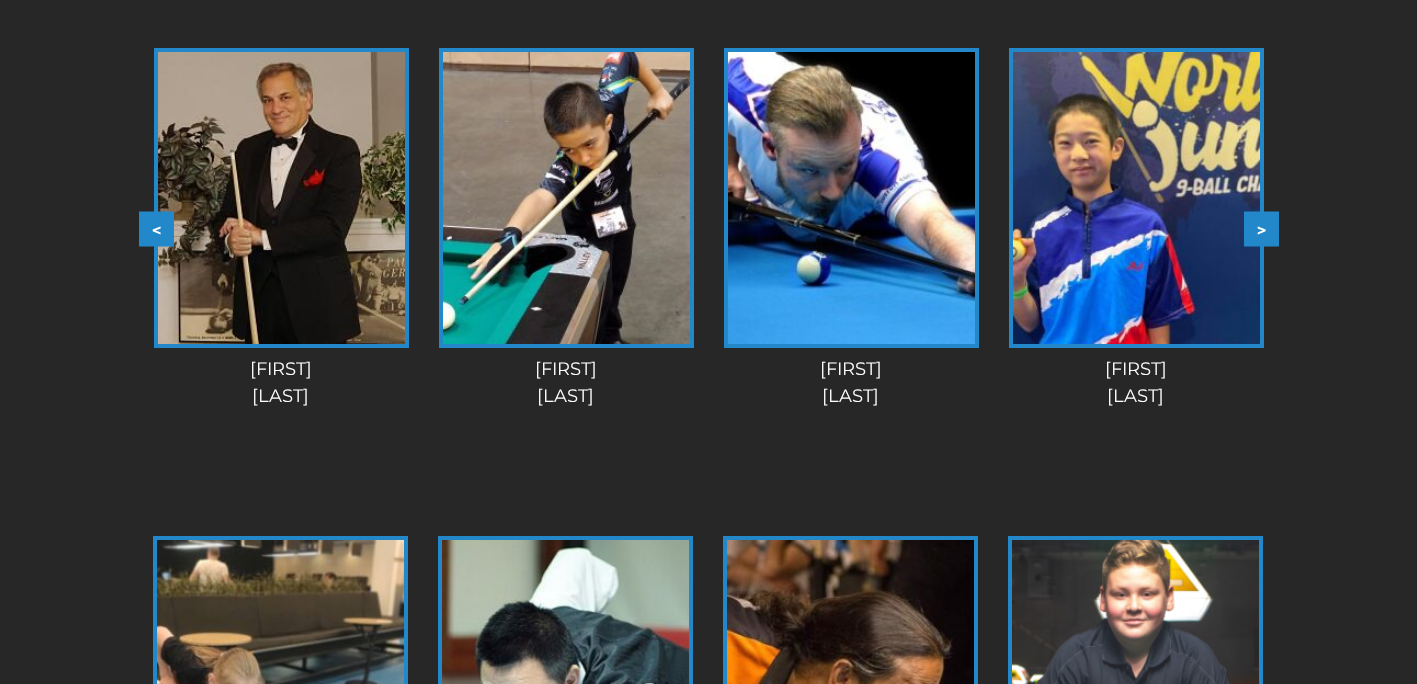 click on ">" at bounding box center [1261, 229] 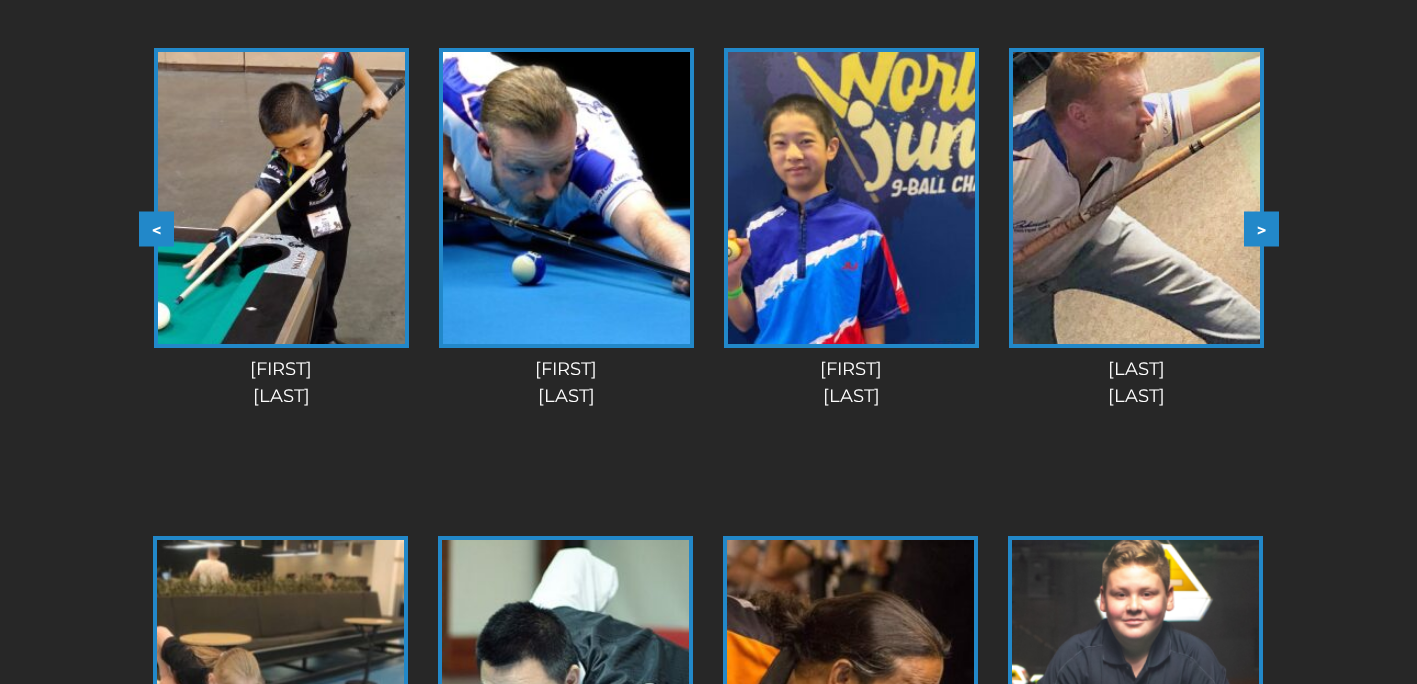 click on ">" at bounding box center (1261, 229) 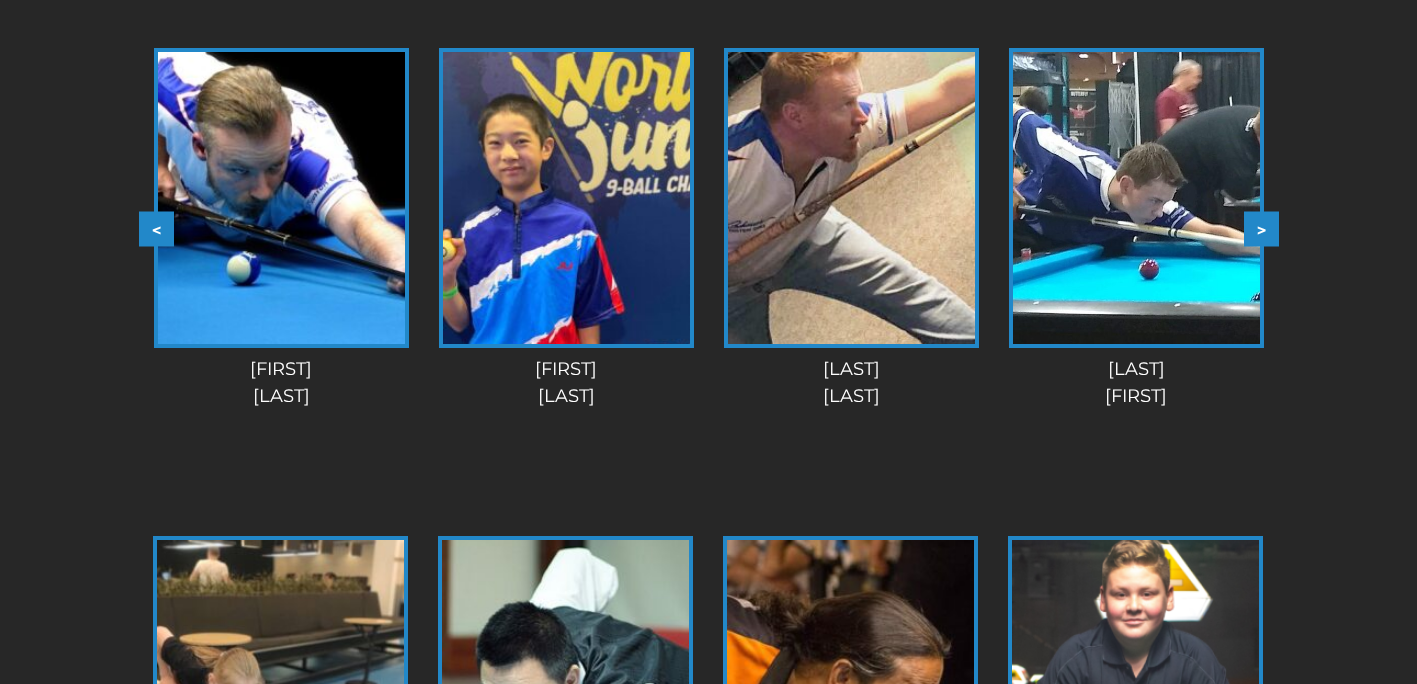 click on ">" at bounding box center (1261, 229) 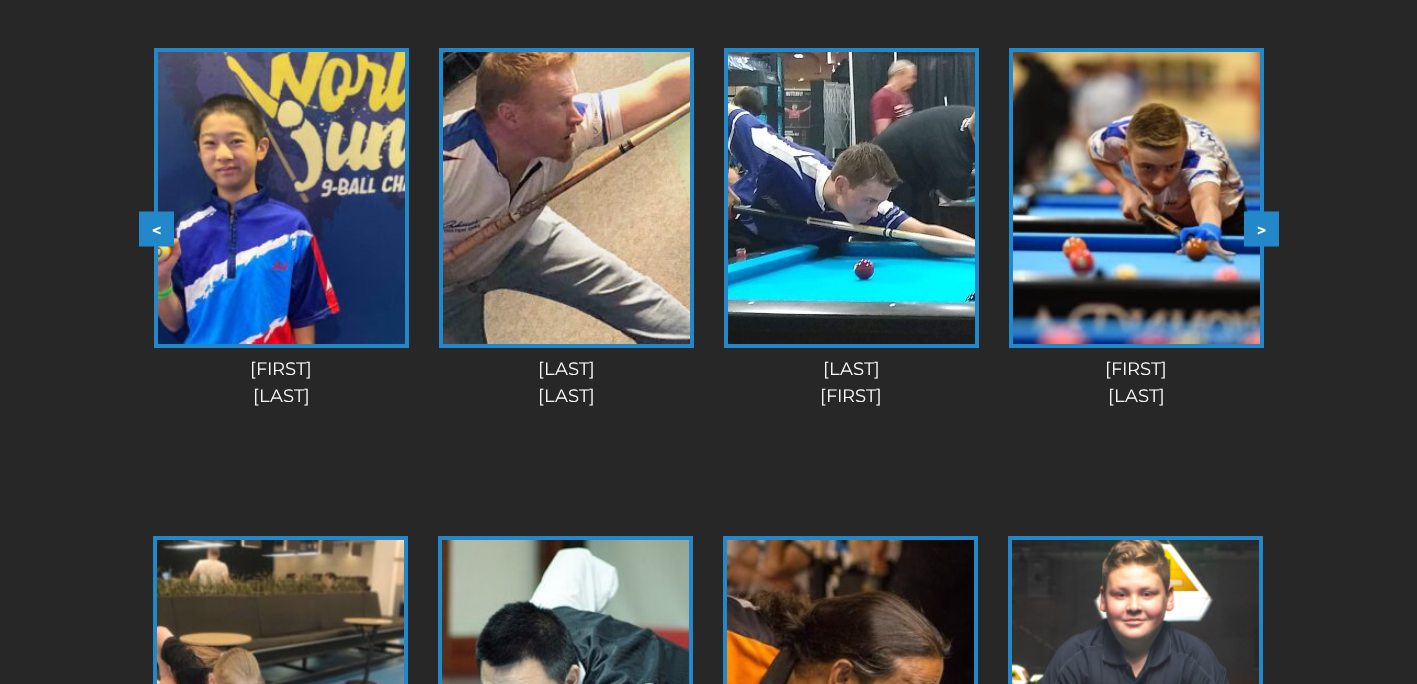 click on ">" at bounding box center [1261, 229] 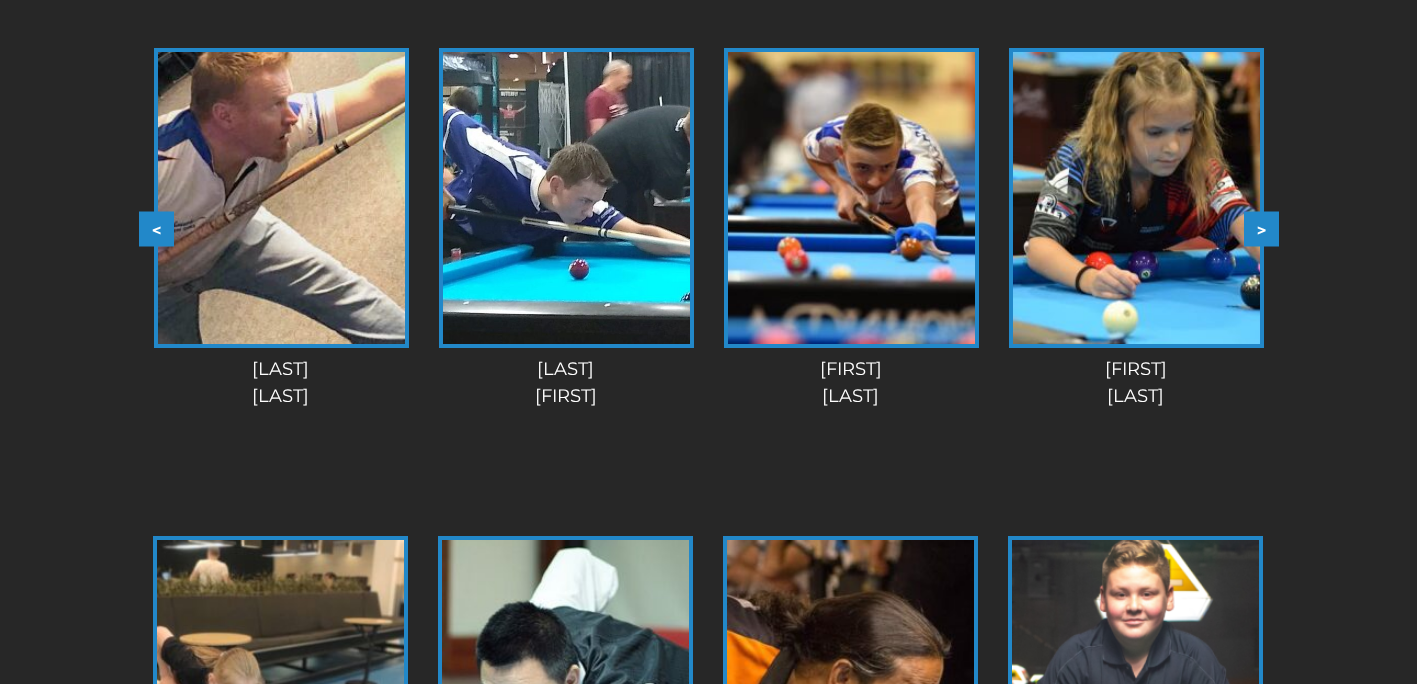 click on ">" at bounding box center [1261, 229] 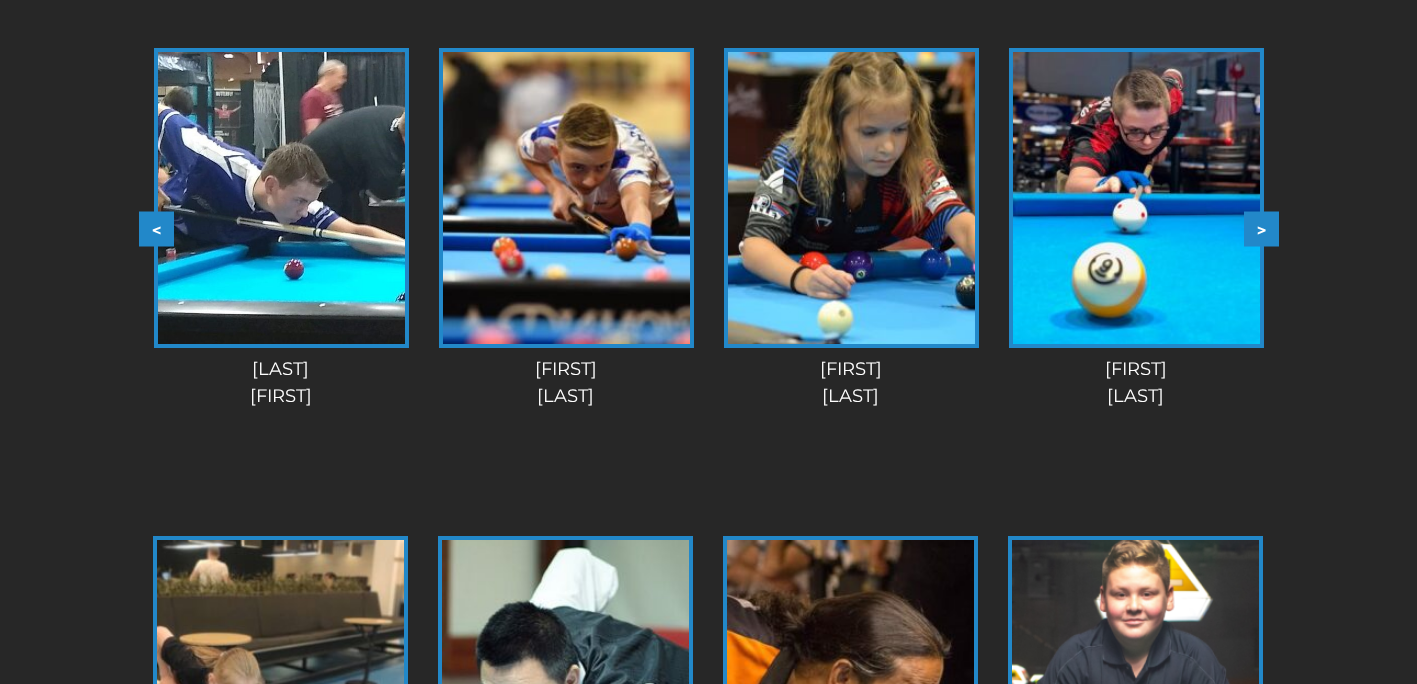 click on ">" at bounding box center [1261, 229] 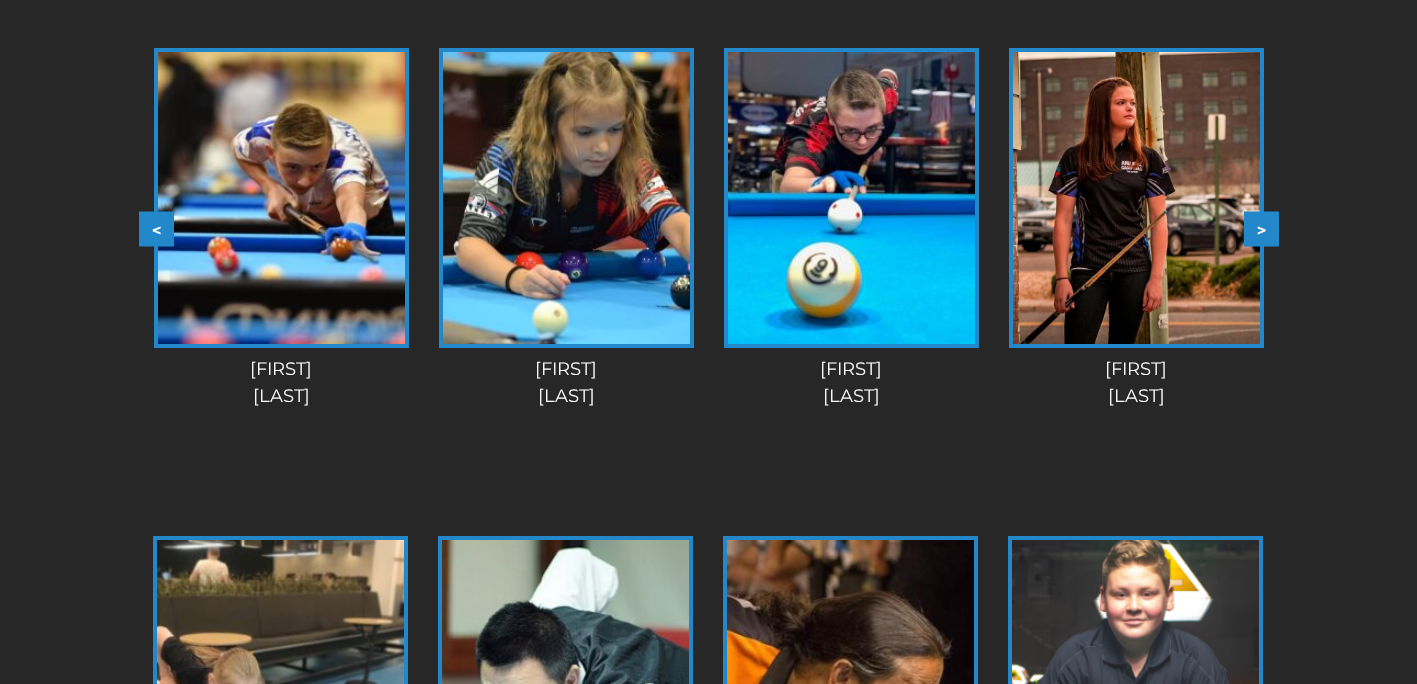 click on ">" at bounding box center [1261, 229] 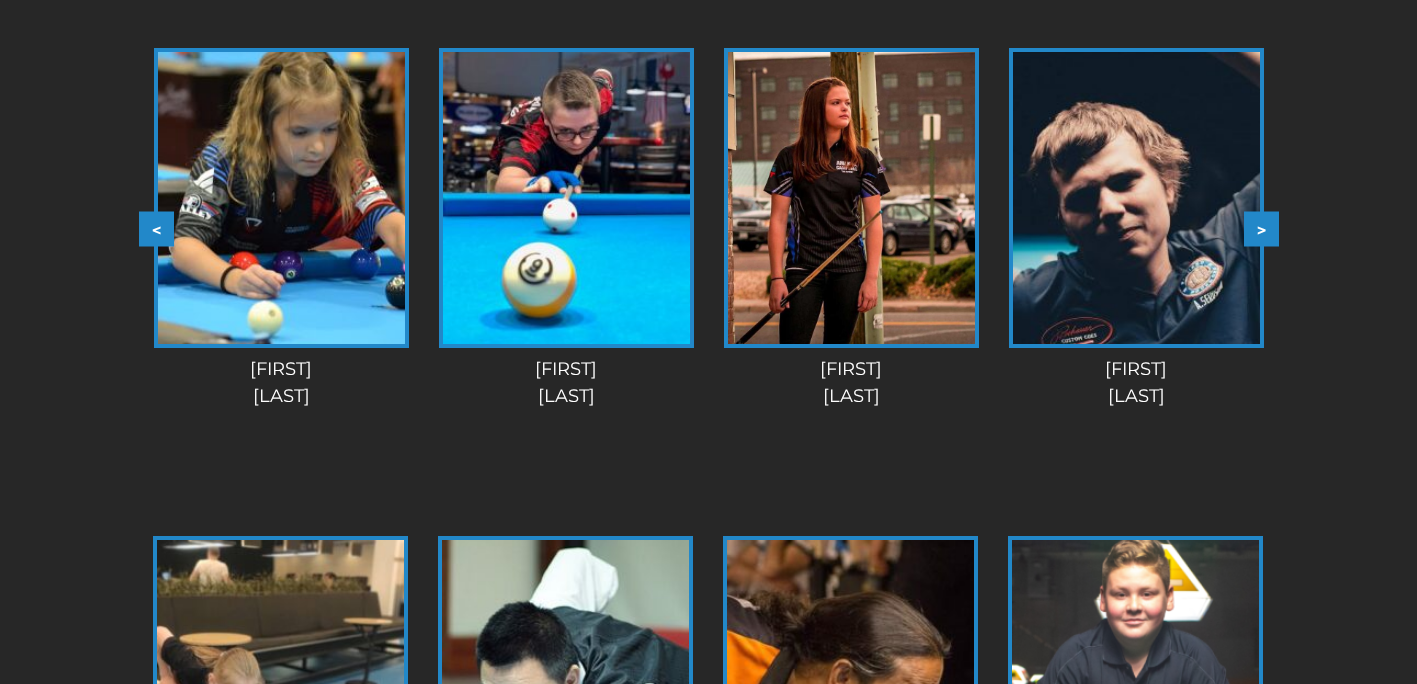 click on ">" at bounding box center [1261, 229] 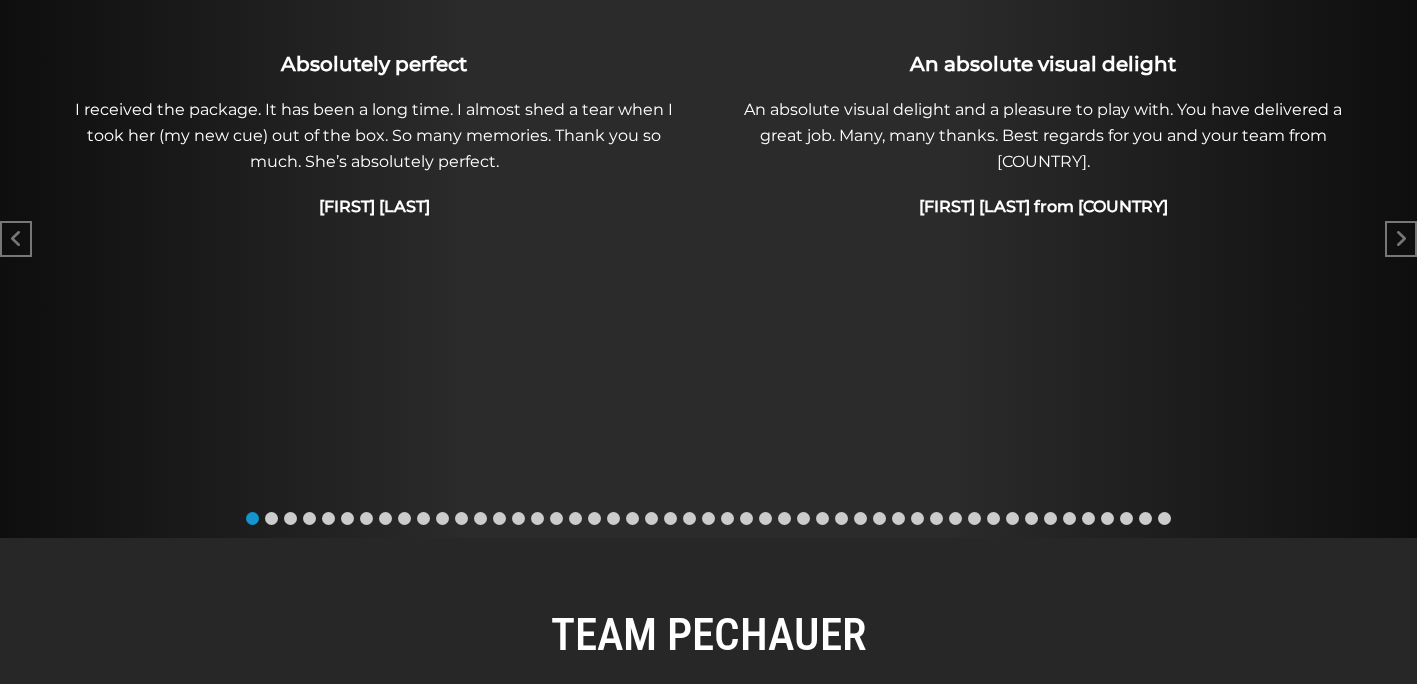 scroll, scrollTop: 1212, scrollLeft: 0, axis: vertical 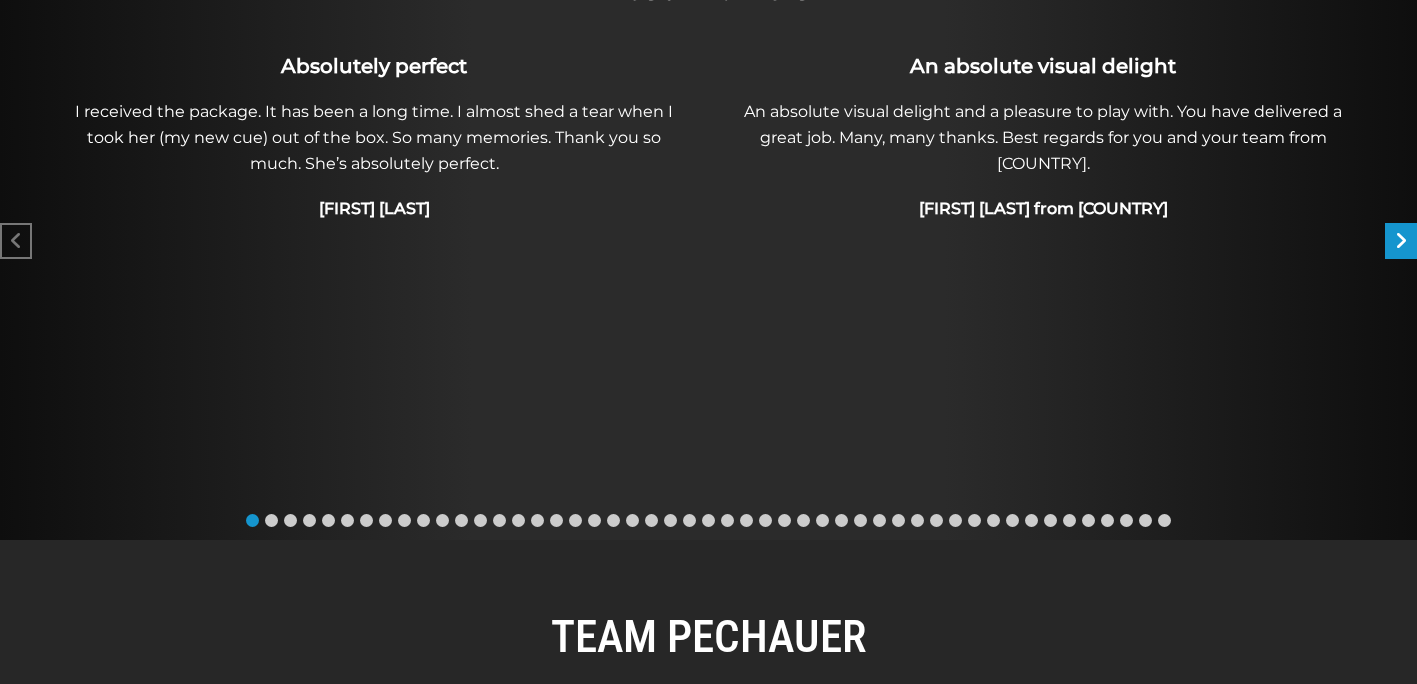 click at bounding box center [1401, 241] 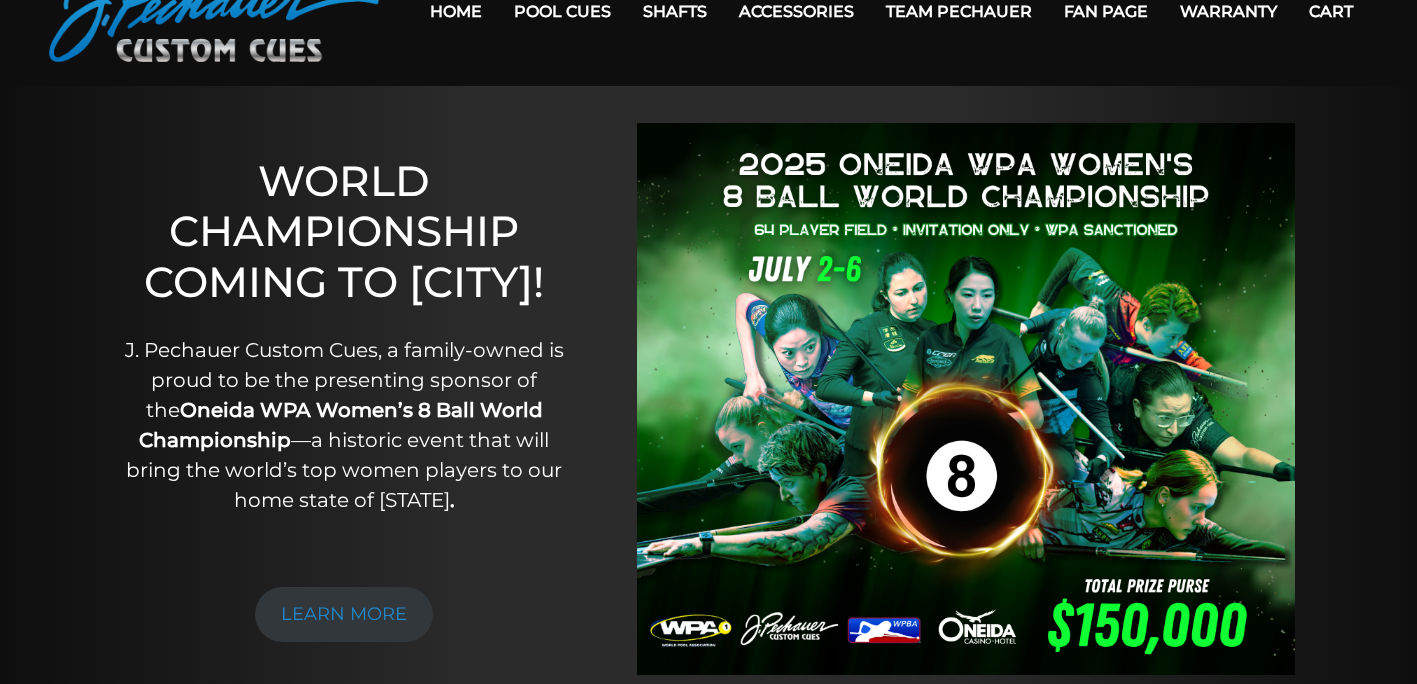 scroll, scrollTop: 0, scrollLeft: 0, axis: both 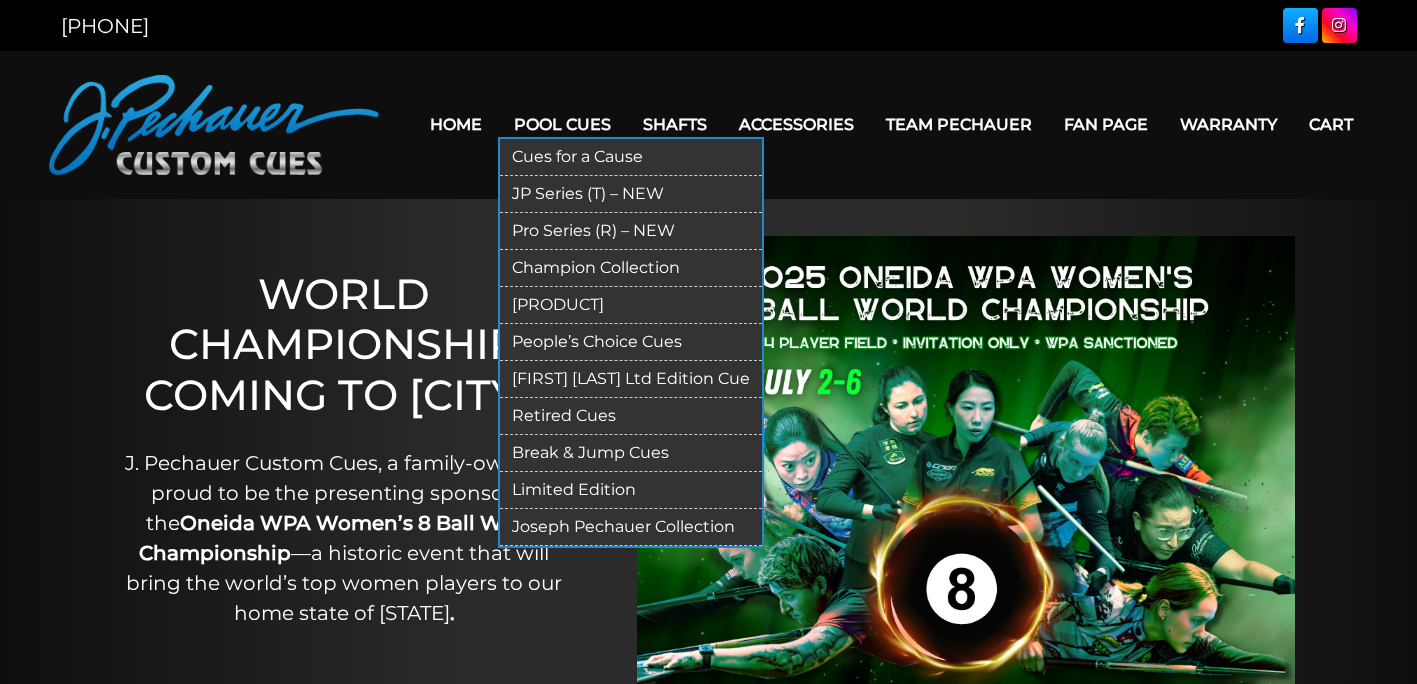 click on "Retired Cues" at bounding box center (631, 416) 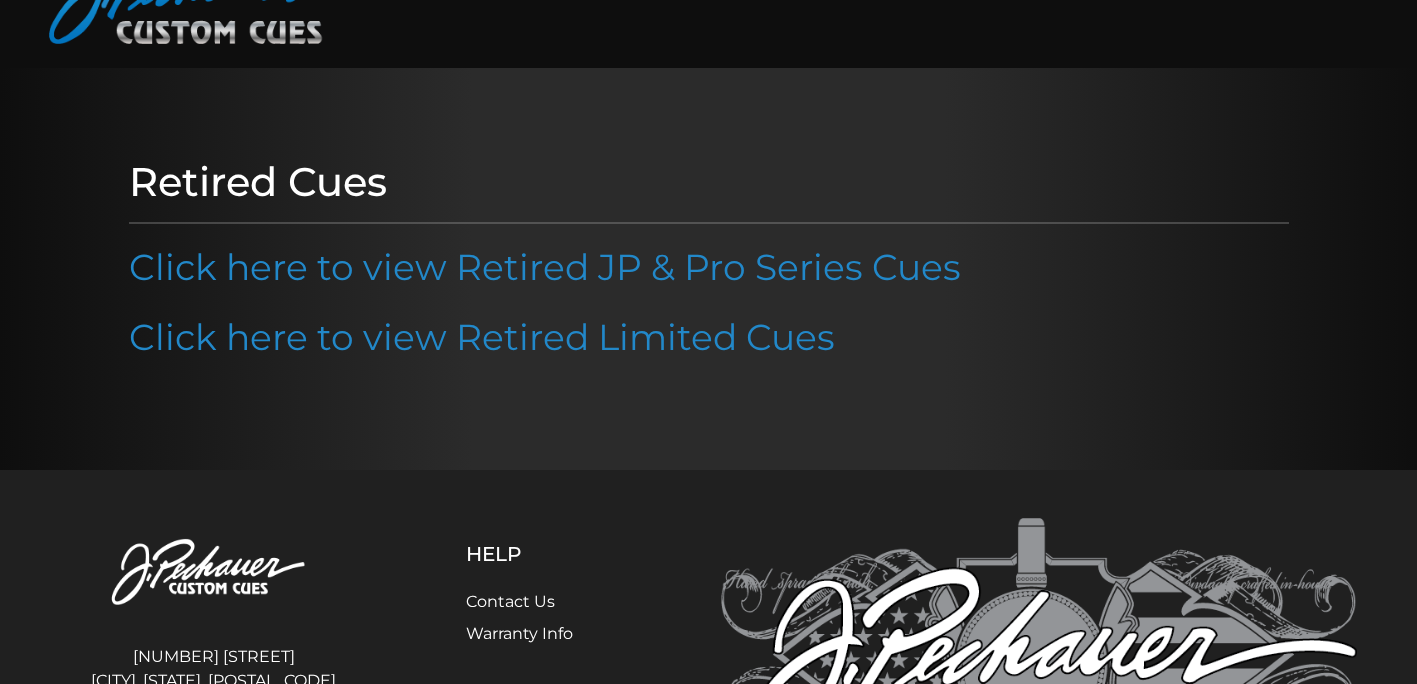 scroll, scrollTop: 132, scrollLeft: 0, axis: vertical 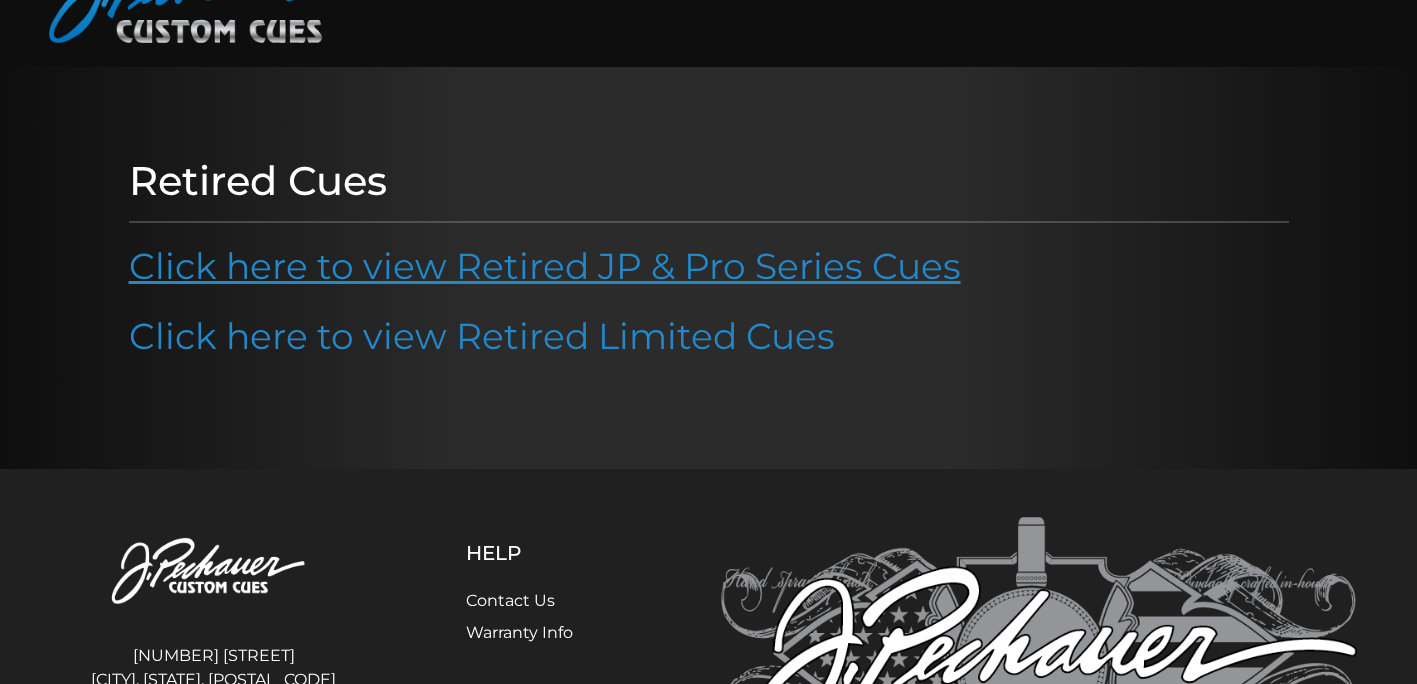 click on "Click here to view Retired JP & Pro Series Cues" at bounding box center (545, 266) 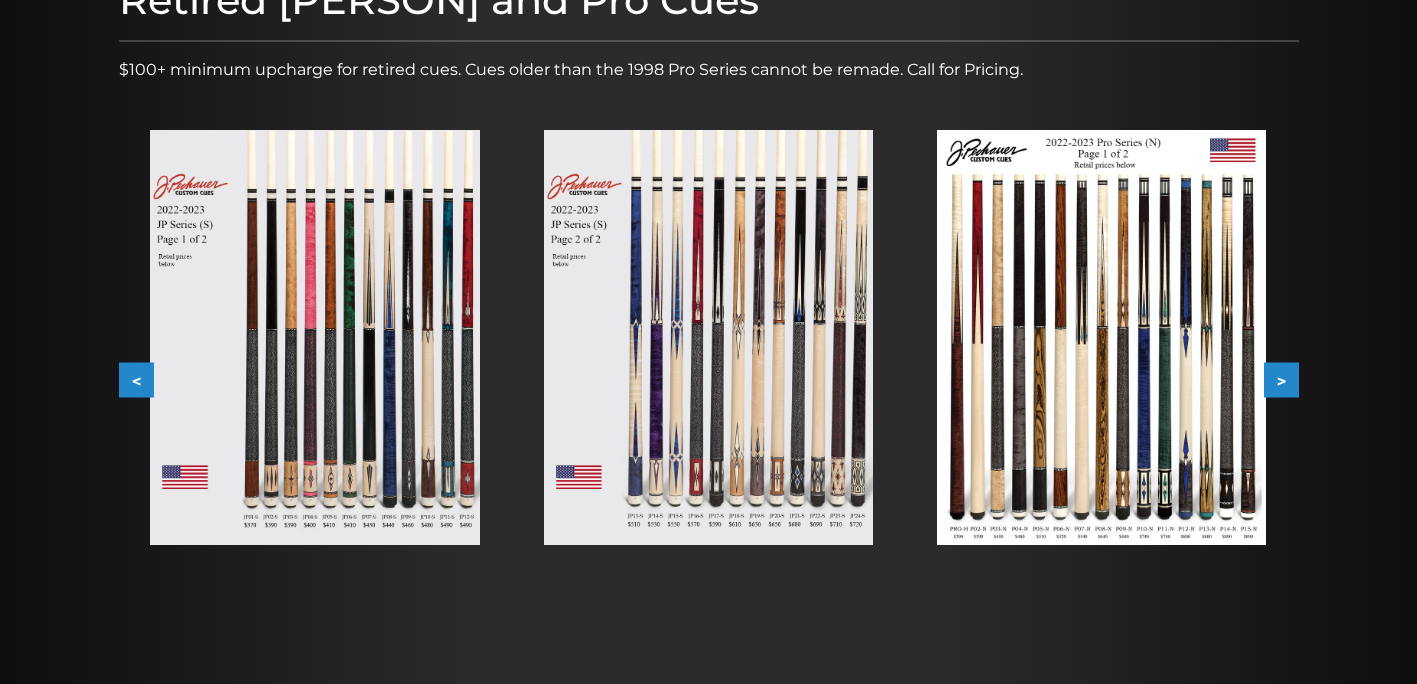 scroll, scrollTop: 302, scrollLeft: 0, axis: vertical 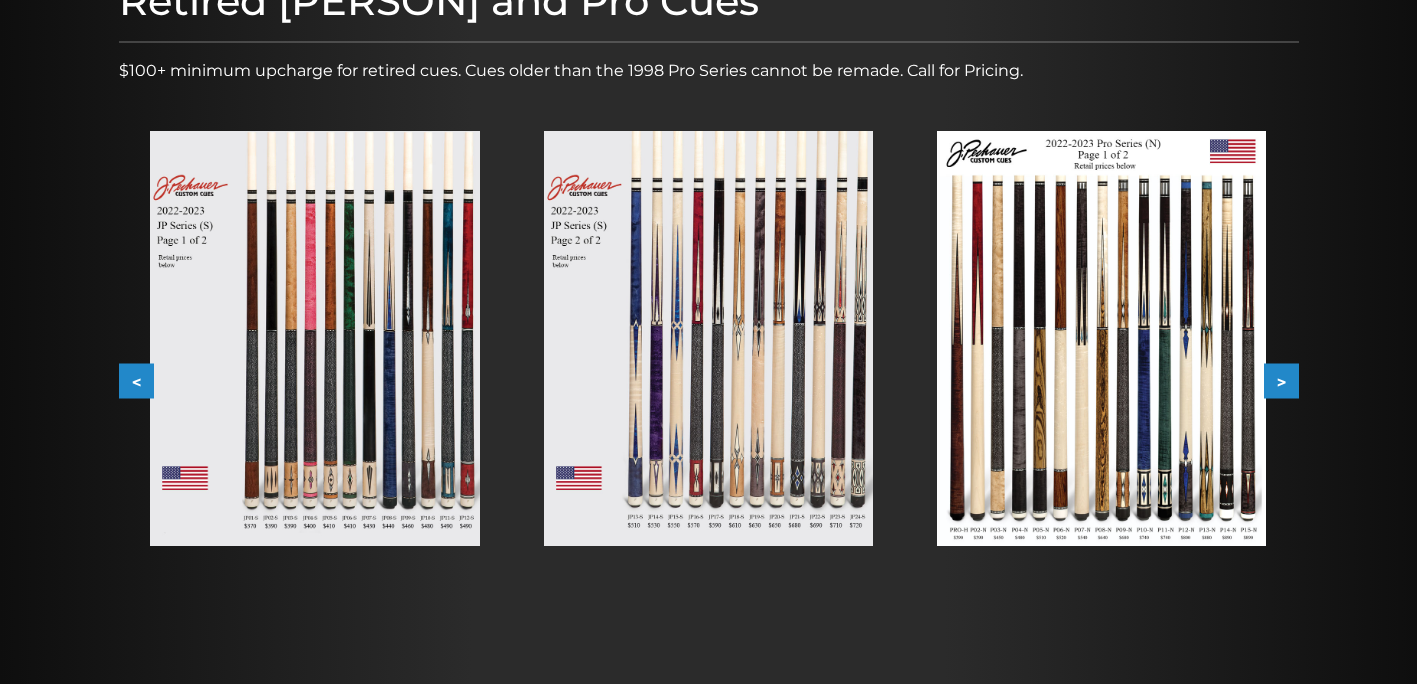 click on ">" at bounding box center (1281, 381) 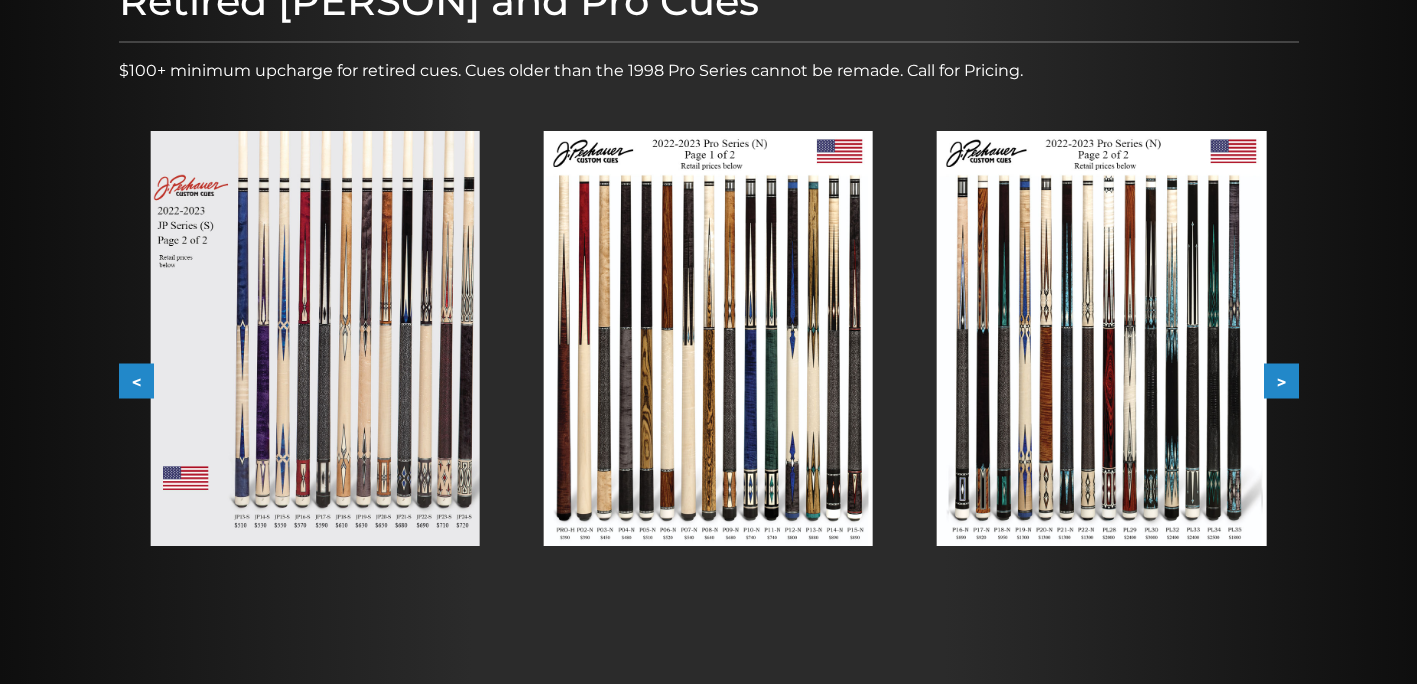 click on ">" at bounding box center (1281, 381) 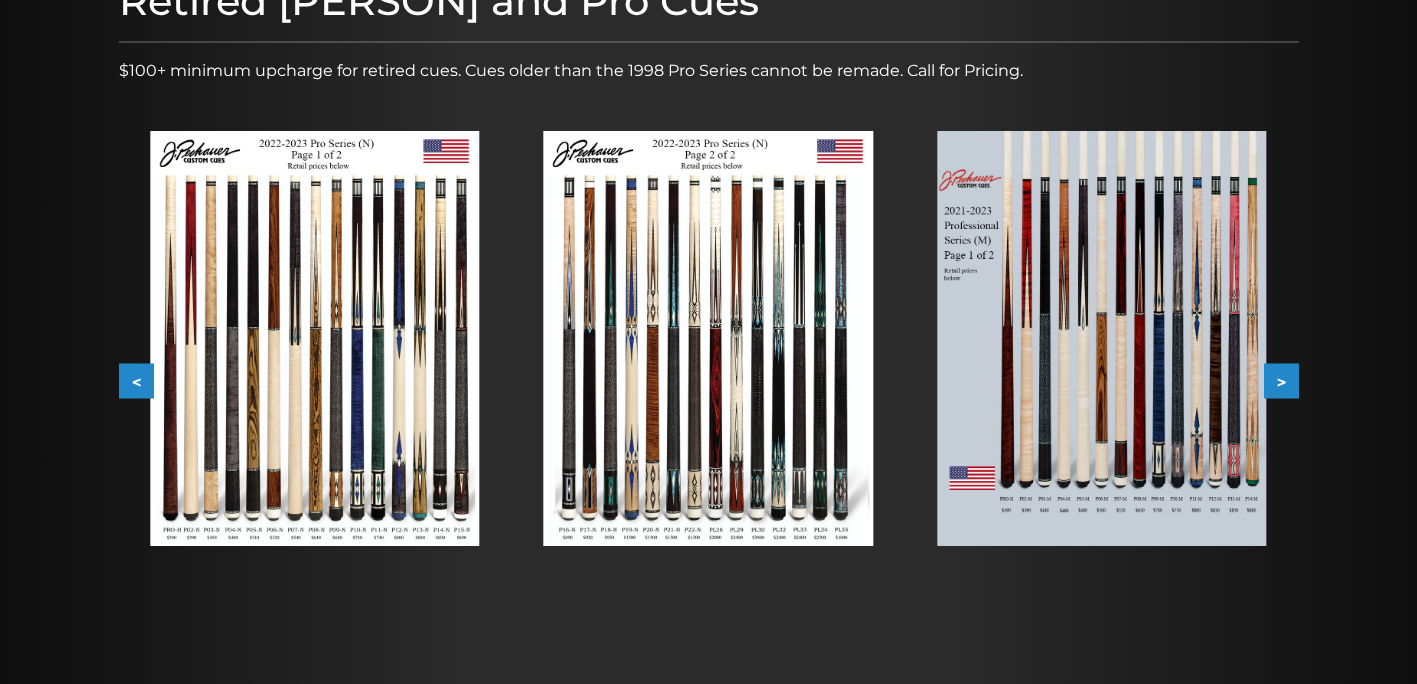 click on ">" at bounding box center [1281, 381] 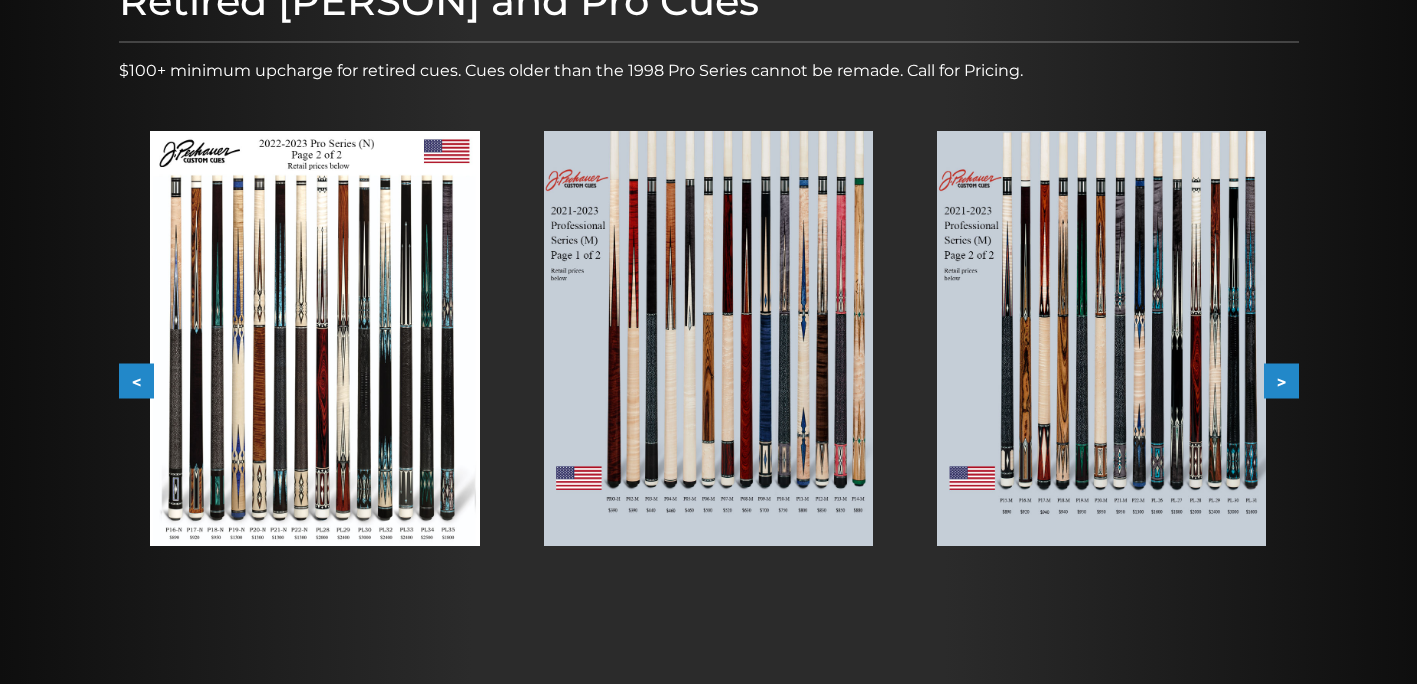 click on ">" at bounding box center (1281, 381) 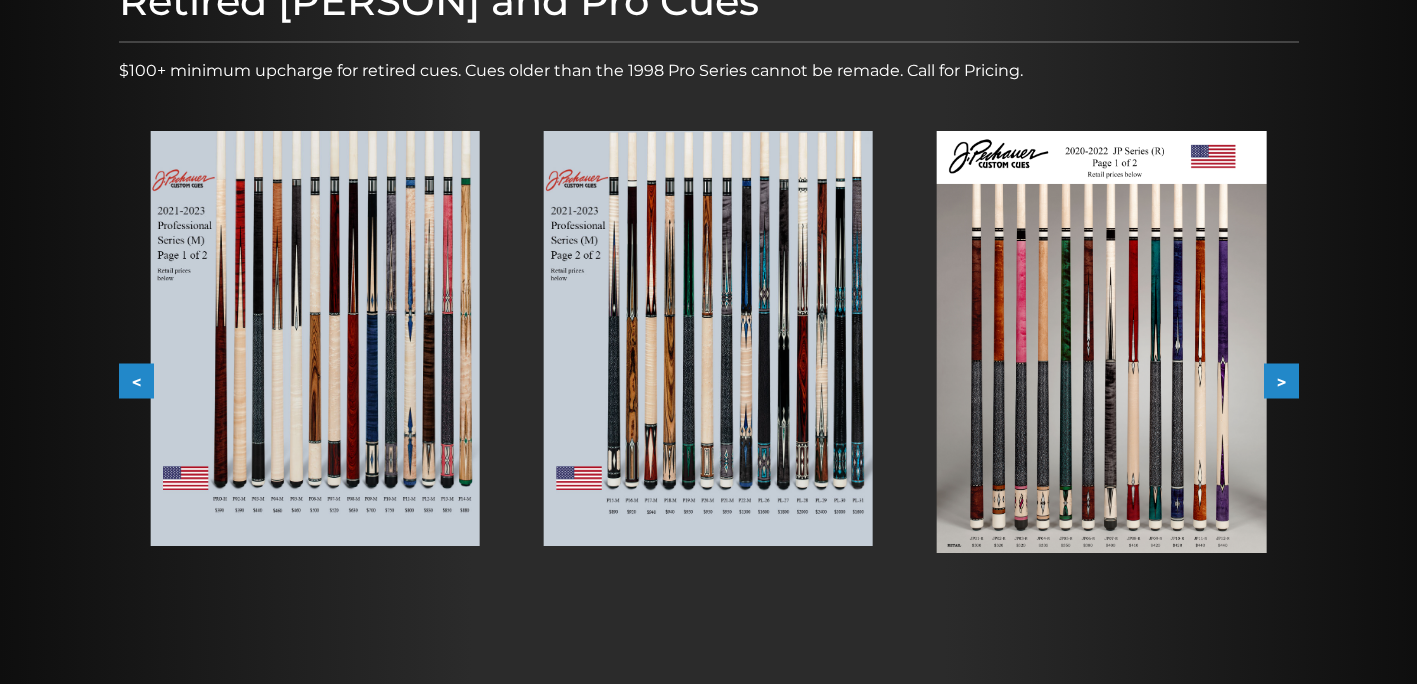 click at bounding box center [1101, 342] 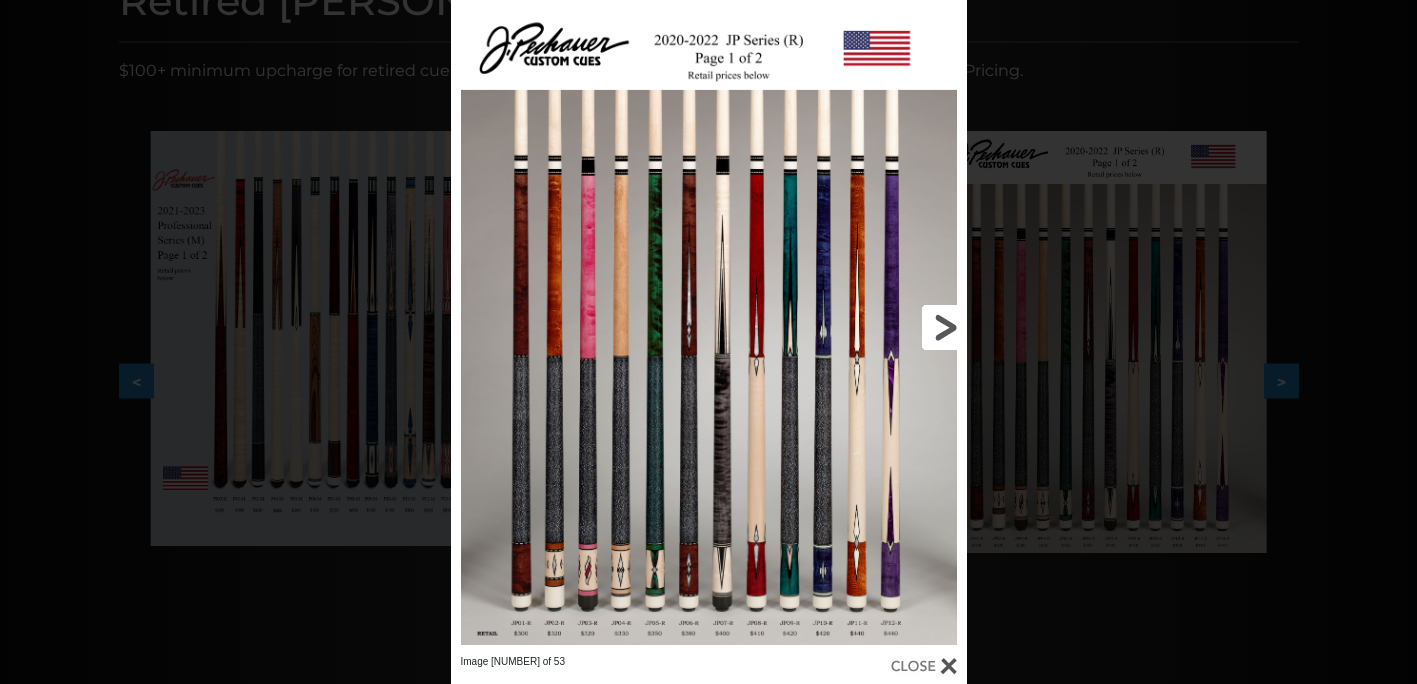click at bounding box center (850, 327) 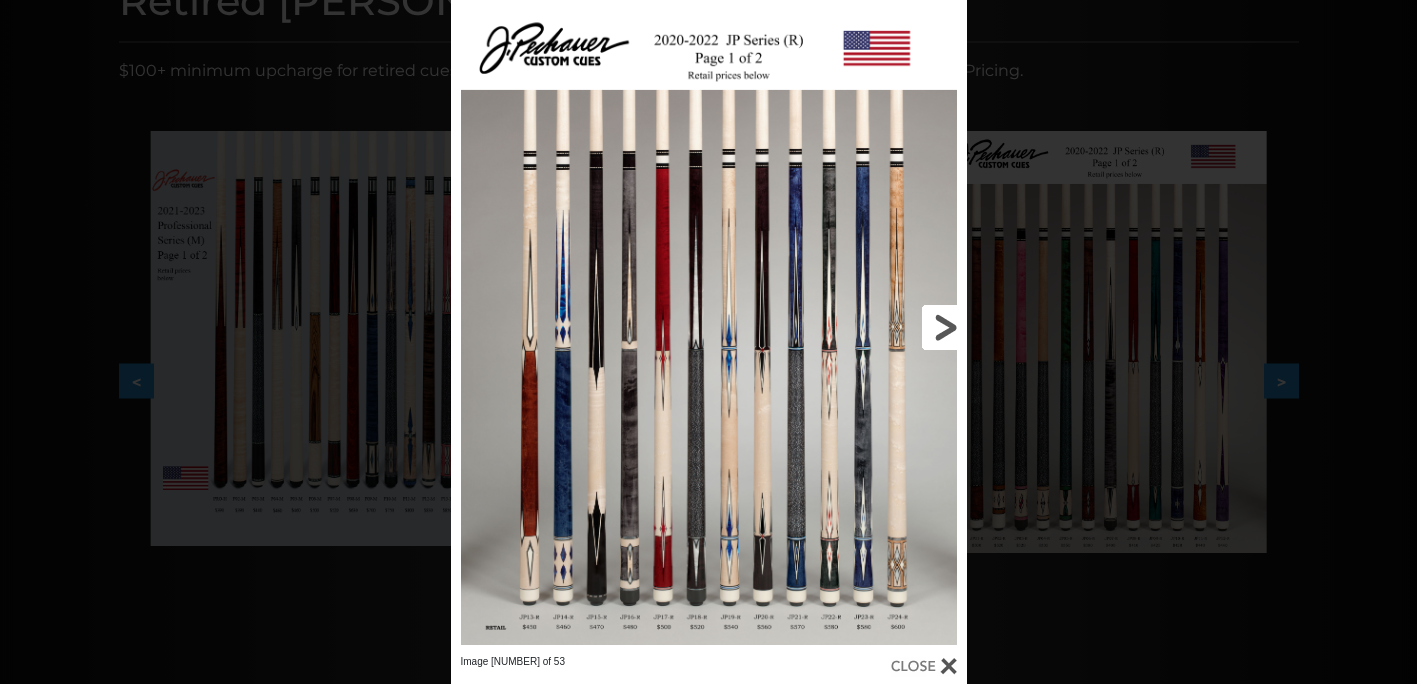 click at bounding box center [850, 327] 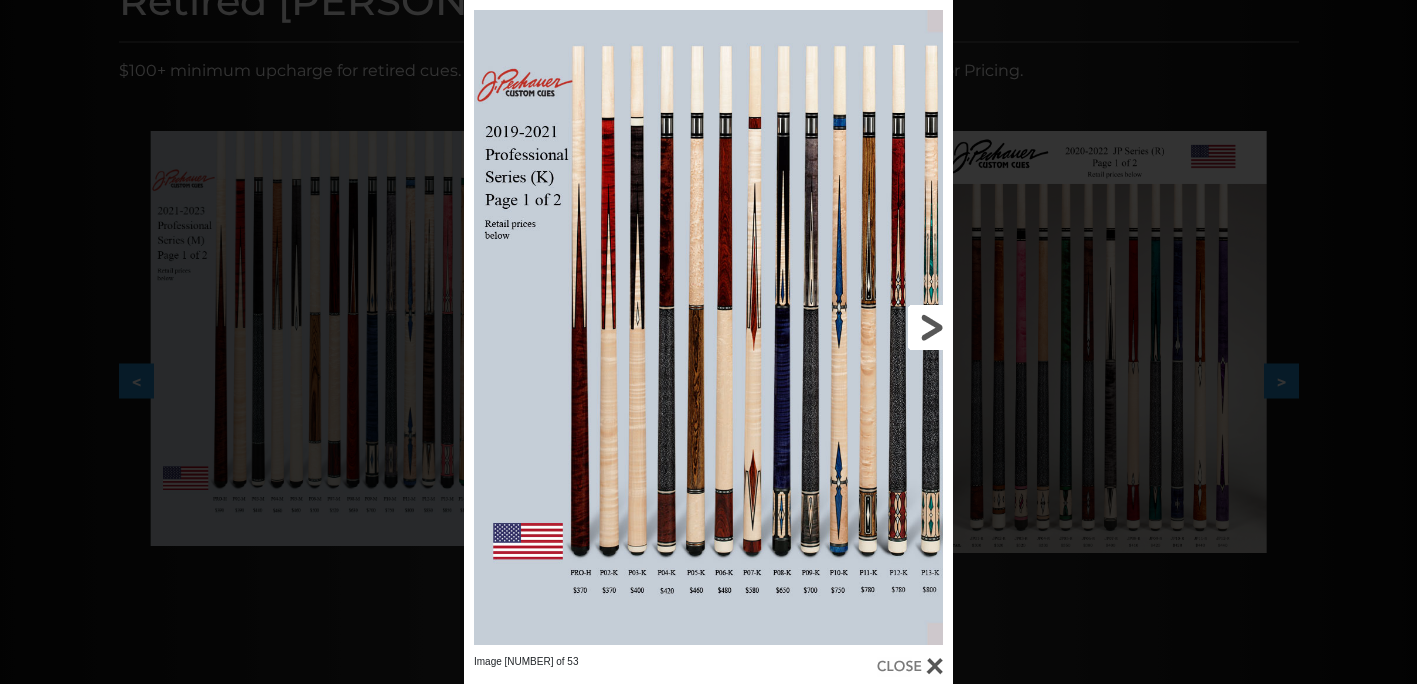 click at bounding box center (843, 327) 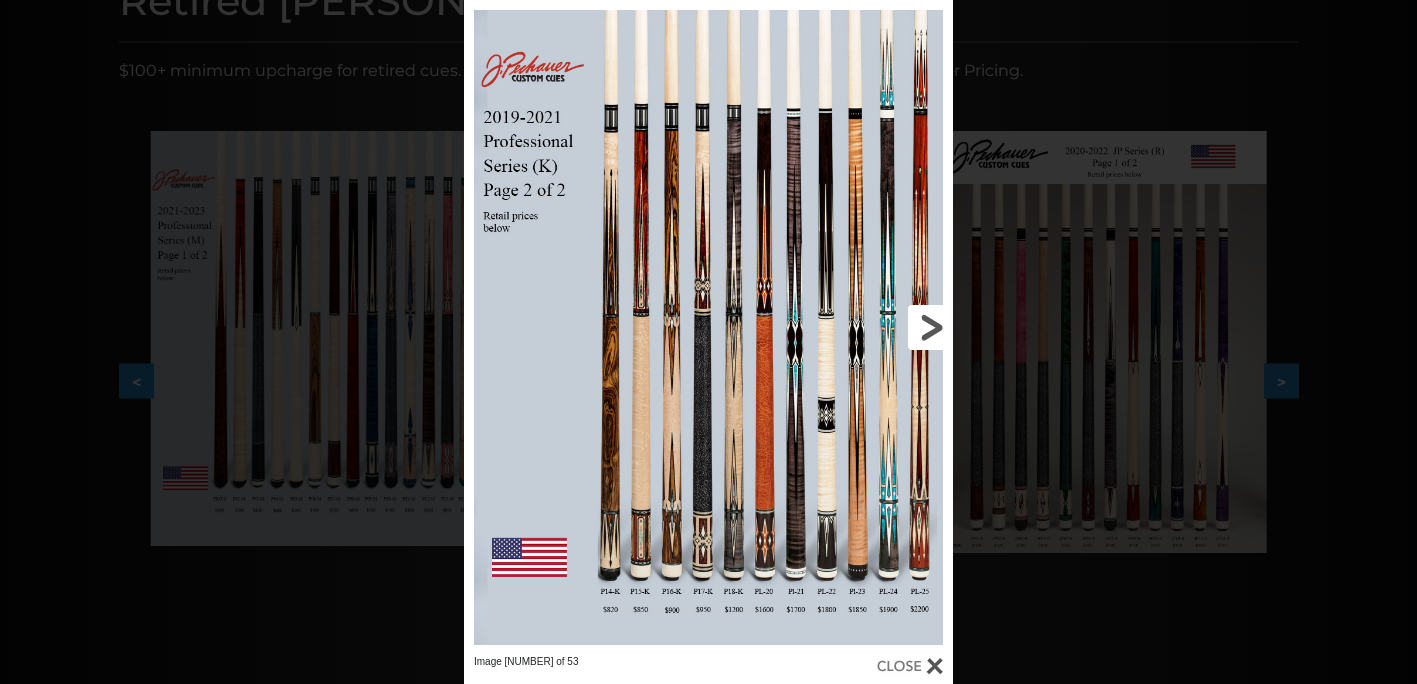 click at bounding box center (843, 327) 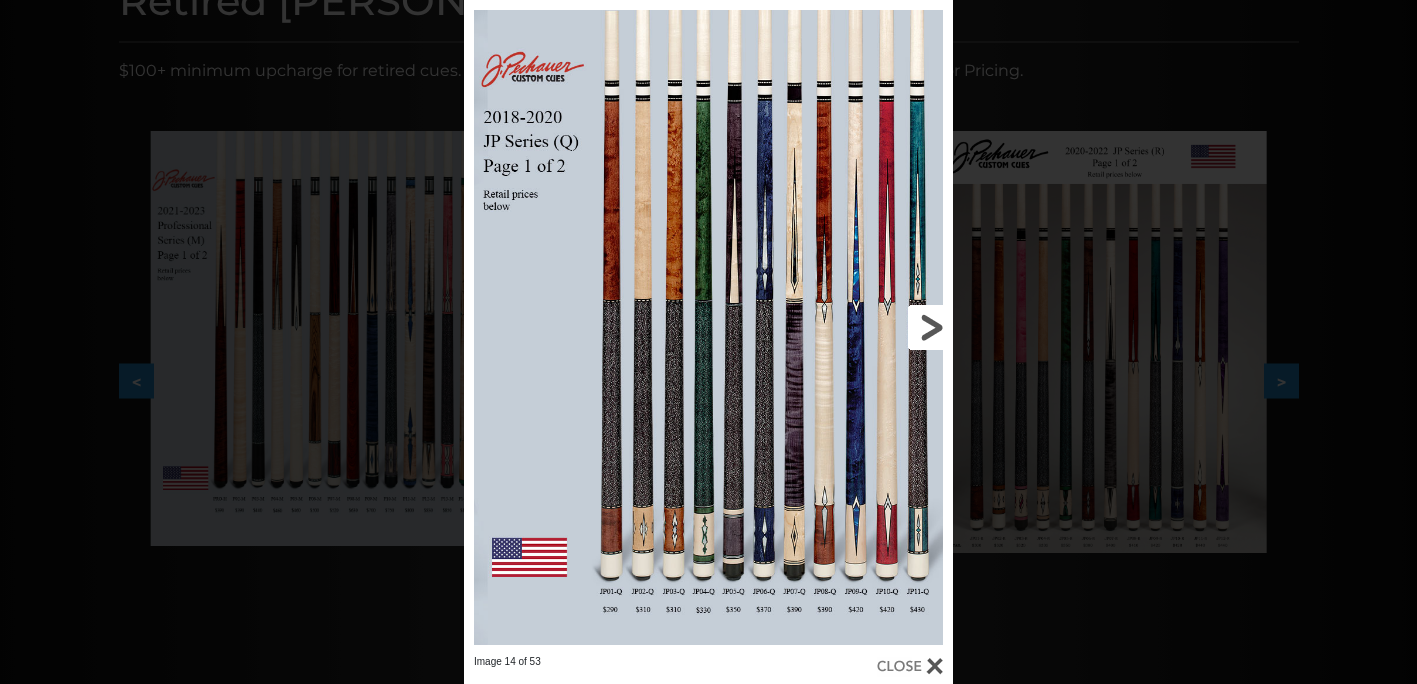 click at bounding box center (843, 327) 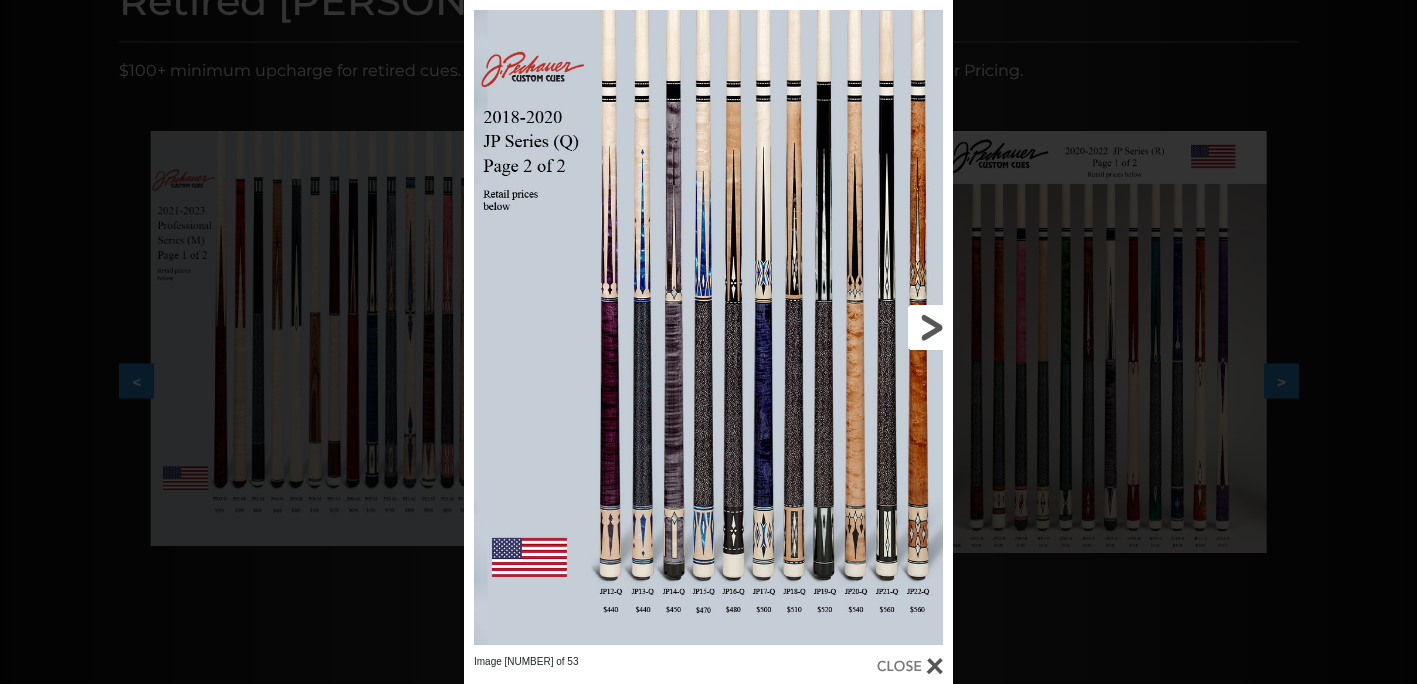 click at bounding box center (843, 327) 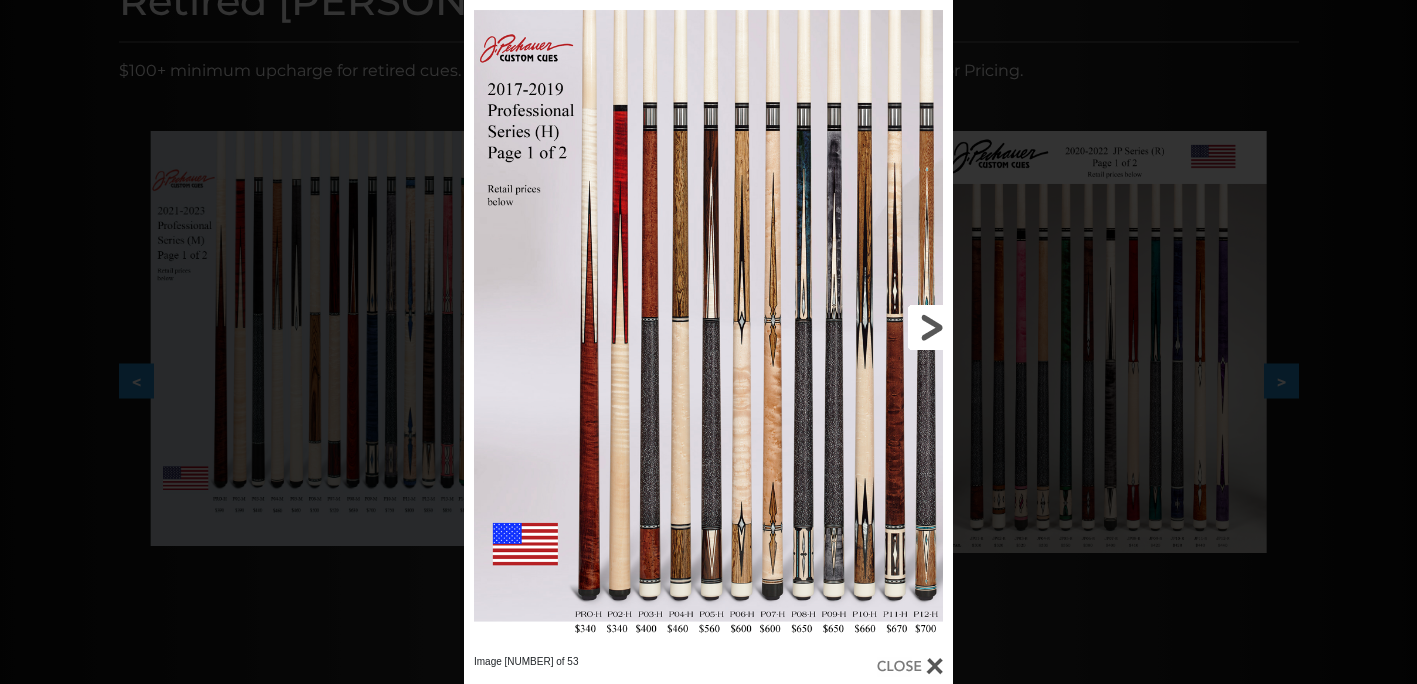 click at bounding box center [843, 327] 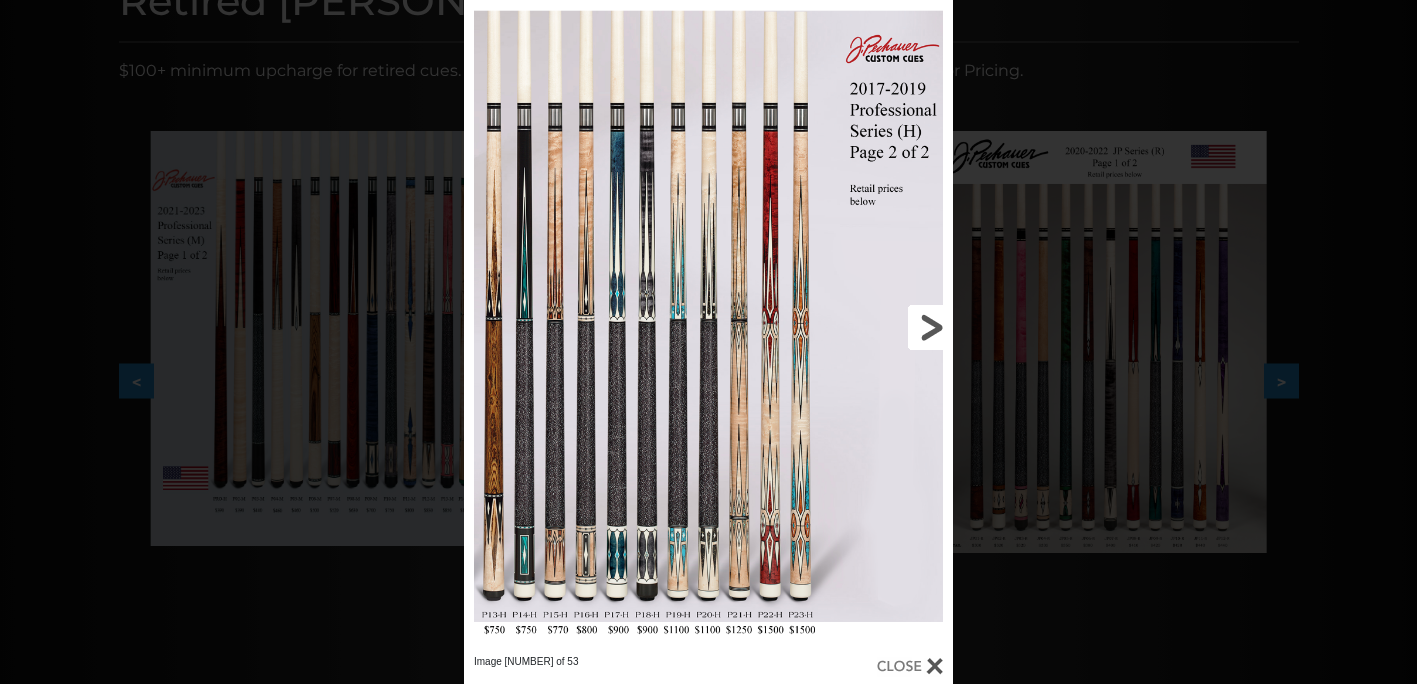 click at bounding box center (843, 327) 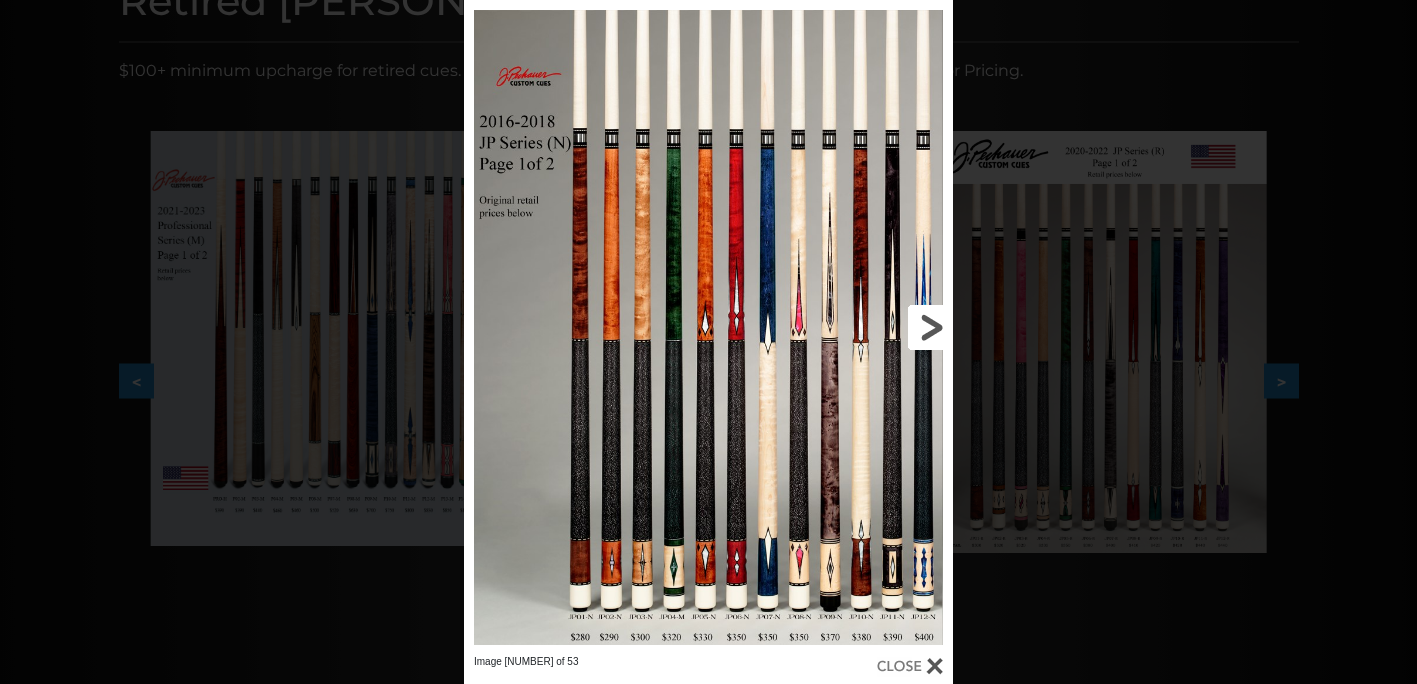 click at bounding box center (843, 327) 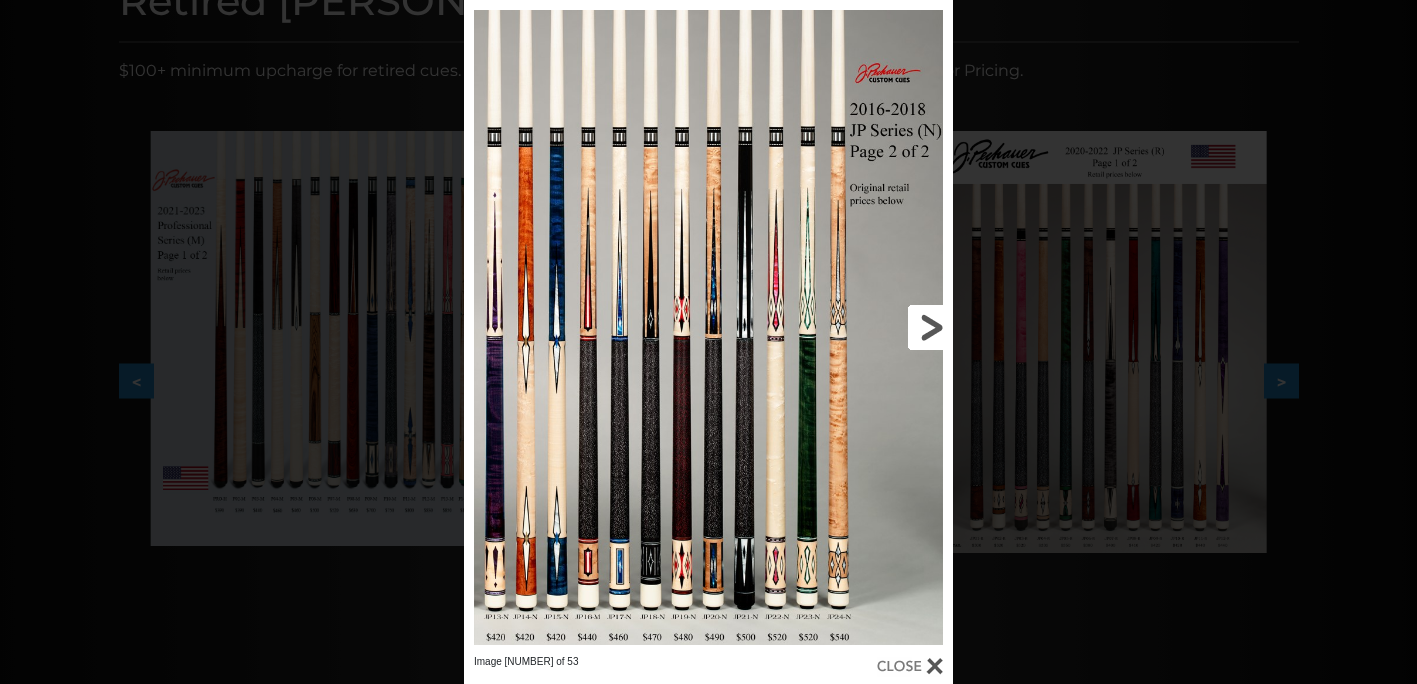 click at bounding box center (843, 327) 